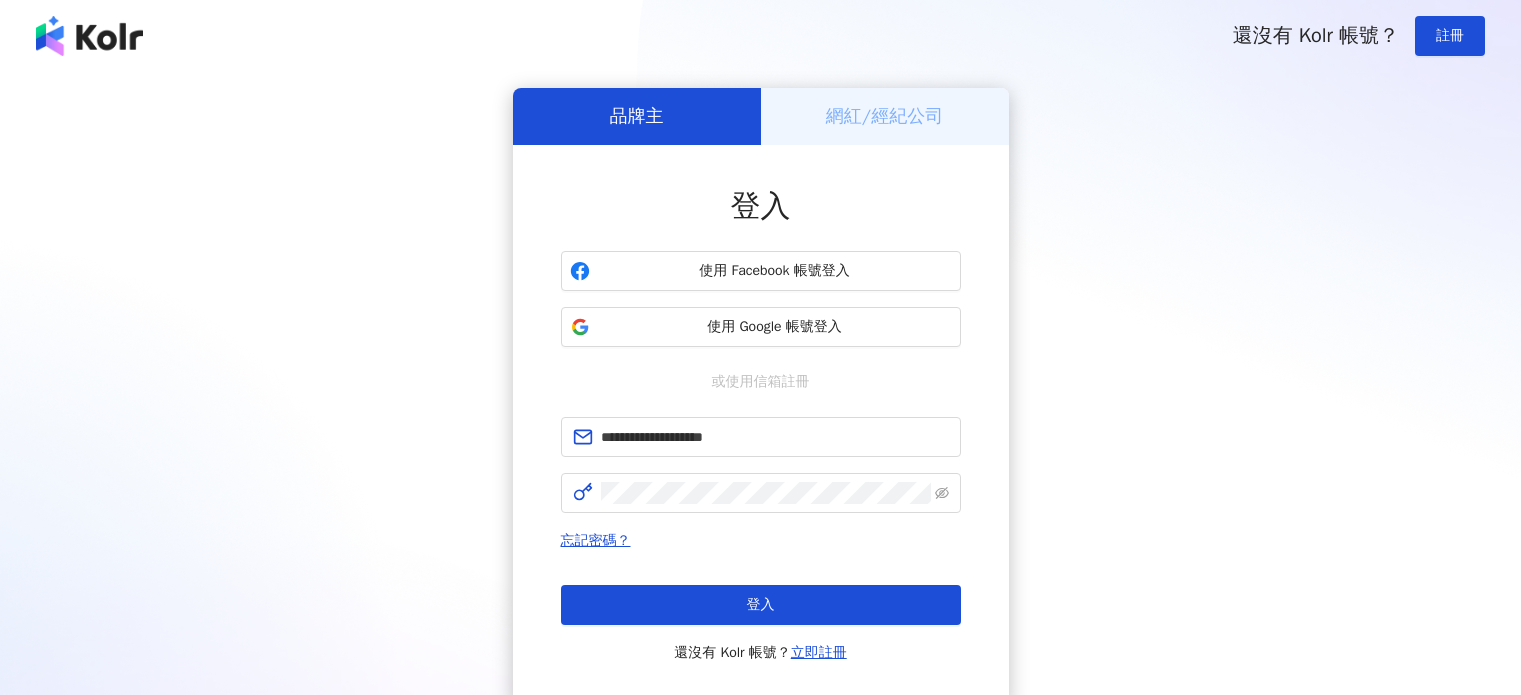 click on "登入" at bounding box center (761, 605) 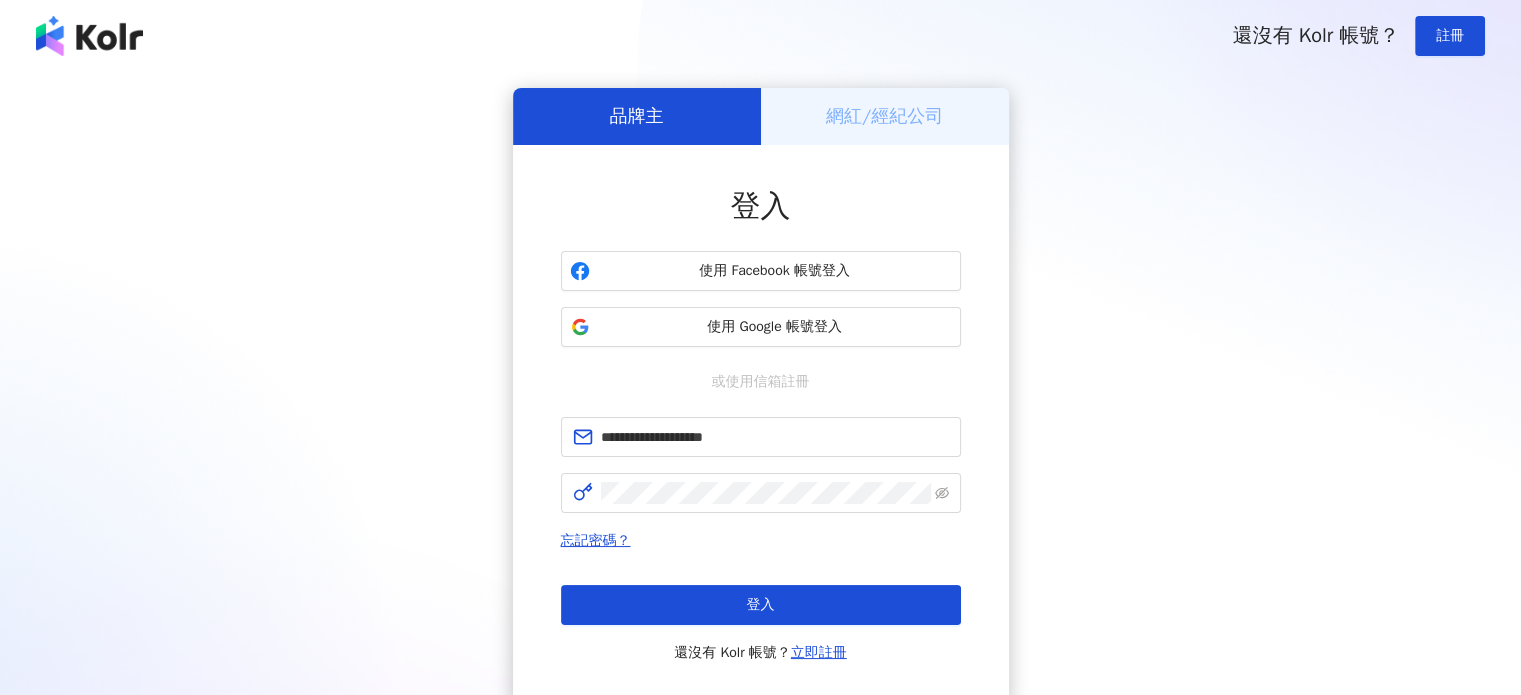 scroll, scrollTop: 0, scrollLeft: 0, axis: both 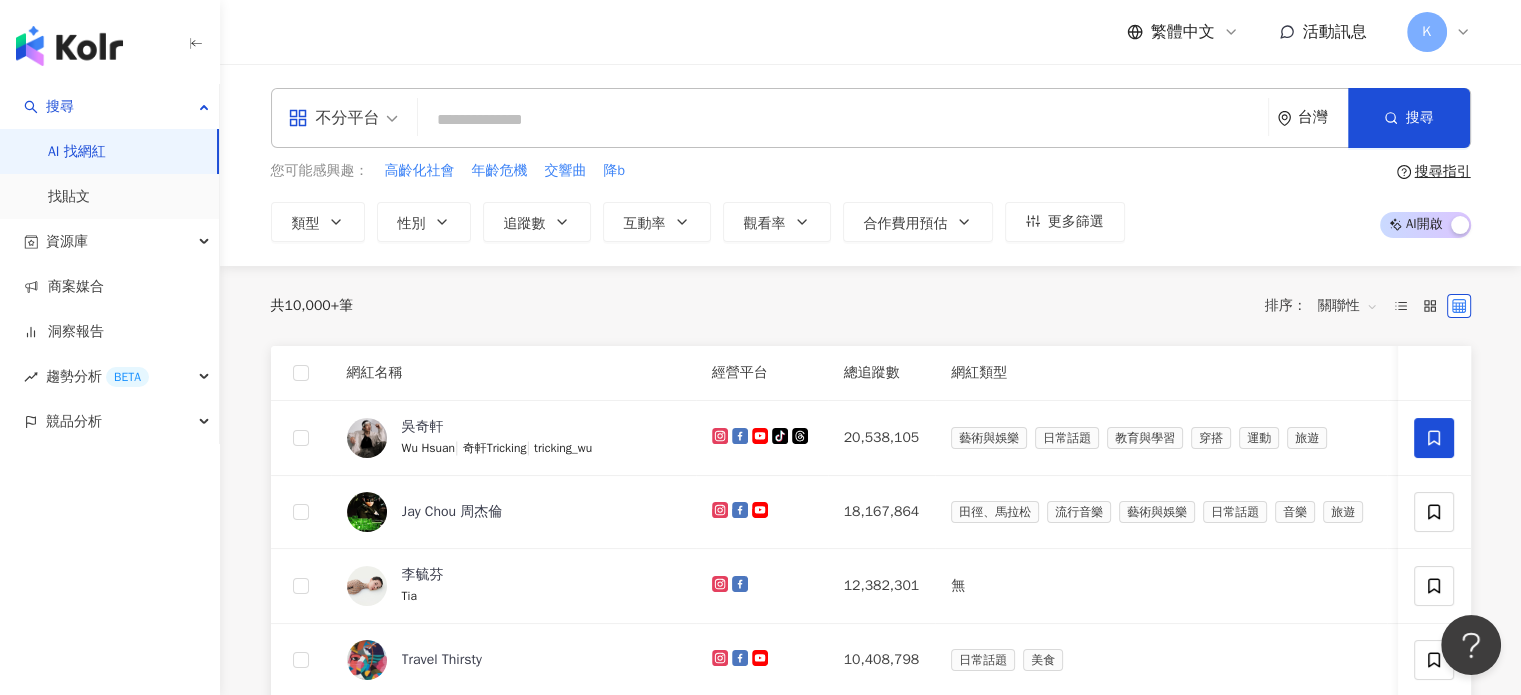 click on "共  10,000+  筆 排序： 關聯性" at bounding box center (871, 306) 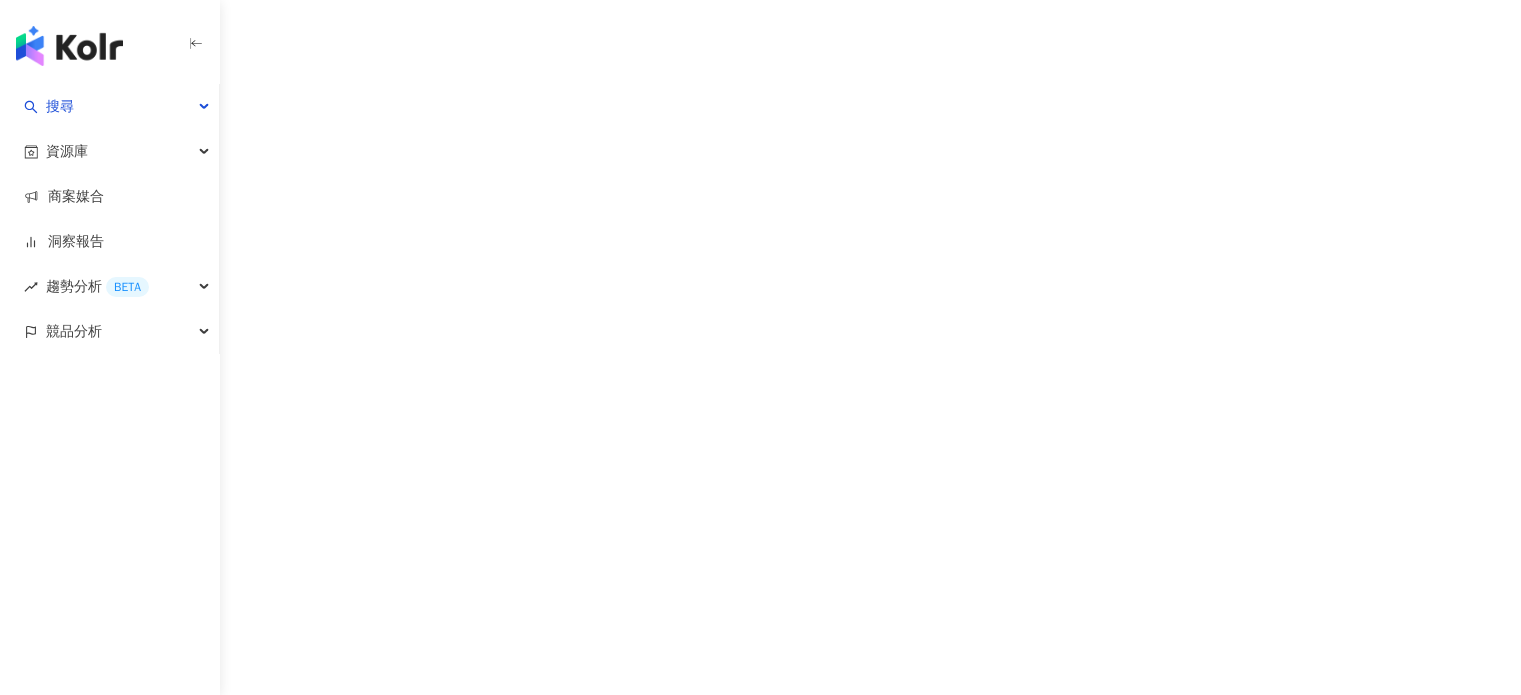 scroll, scrollTop: 0, scrollLeft: 0, axis: both 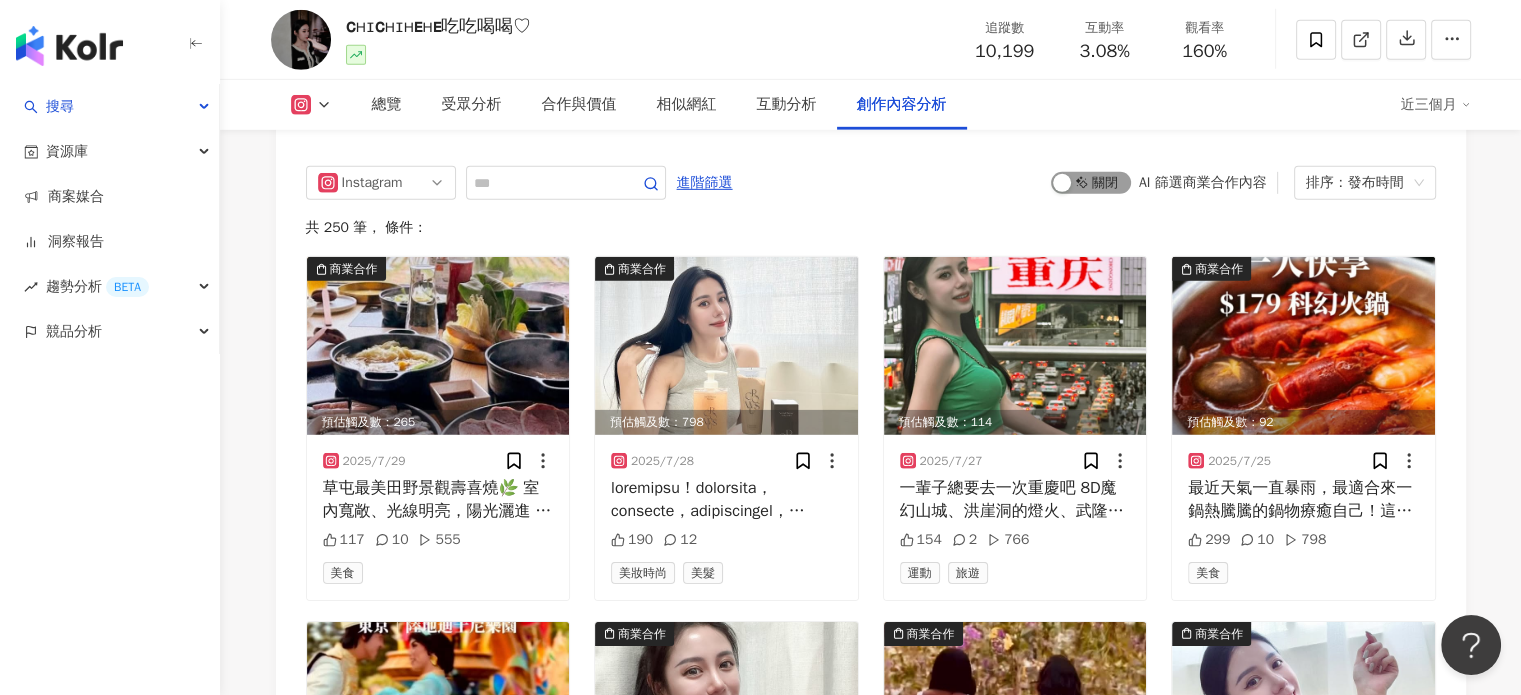 click on "啟動 關閉" at bounding box center [1091, 183] 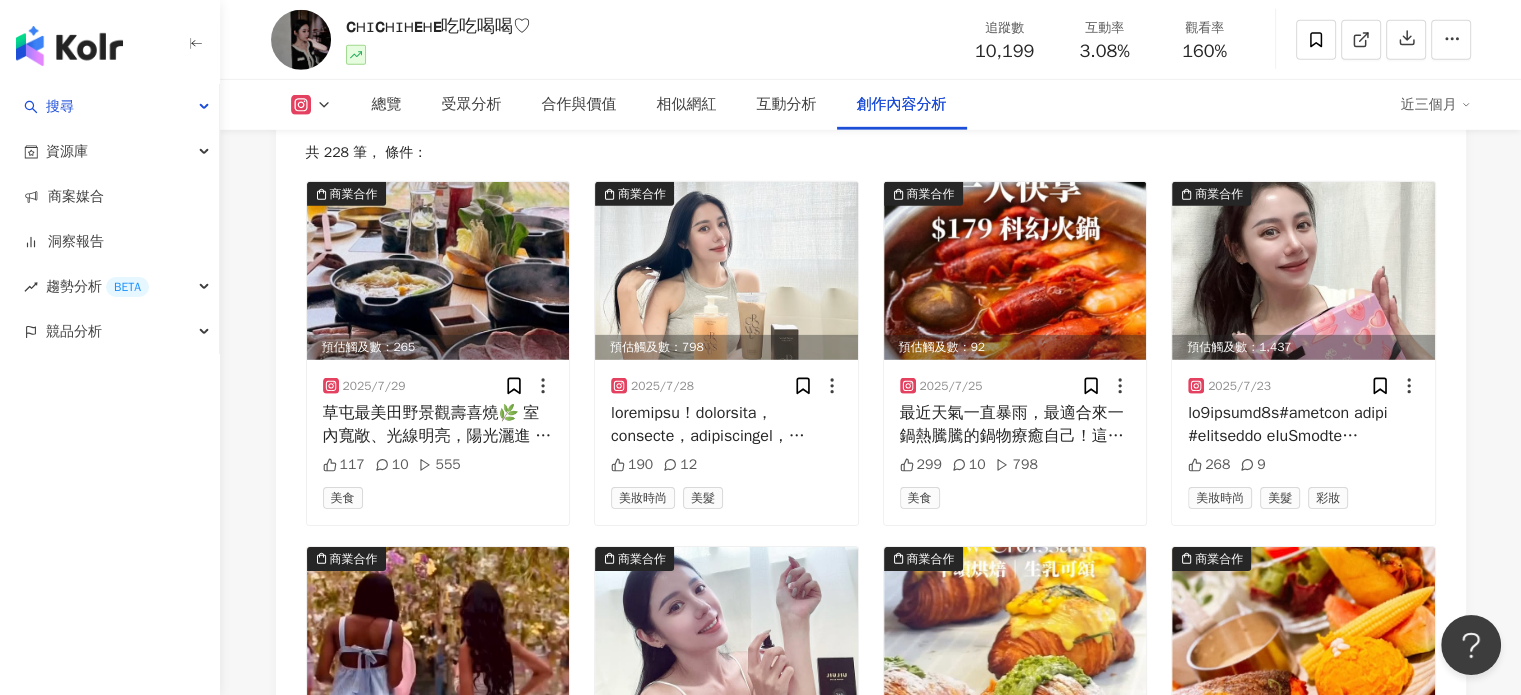 scroll, scrollTop: 6282, scrollLeft: 0, axis: vertical 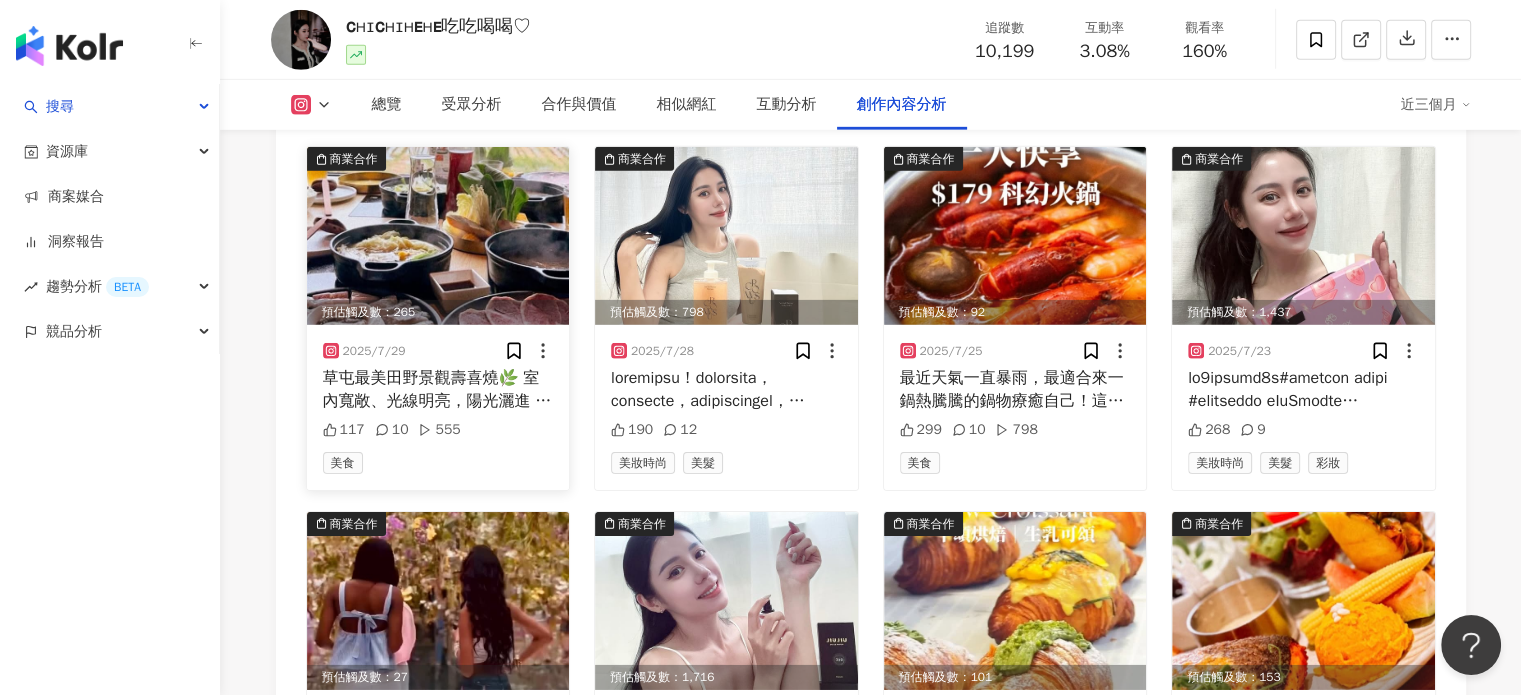 click at bounding box center (438, 236) 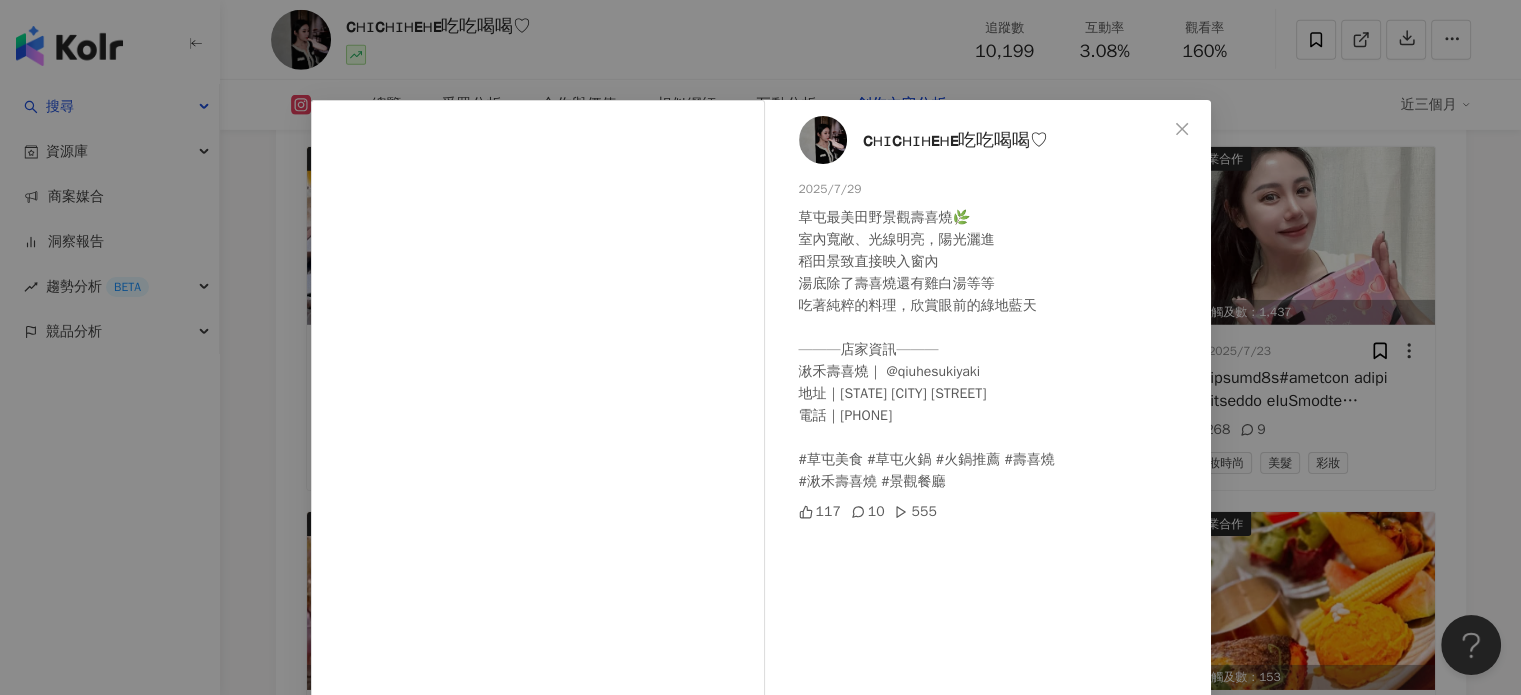 scroll, scrollTop: 0, scrollLeft: 0, axis: both 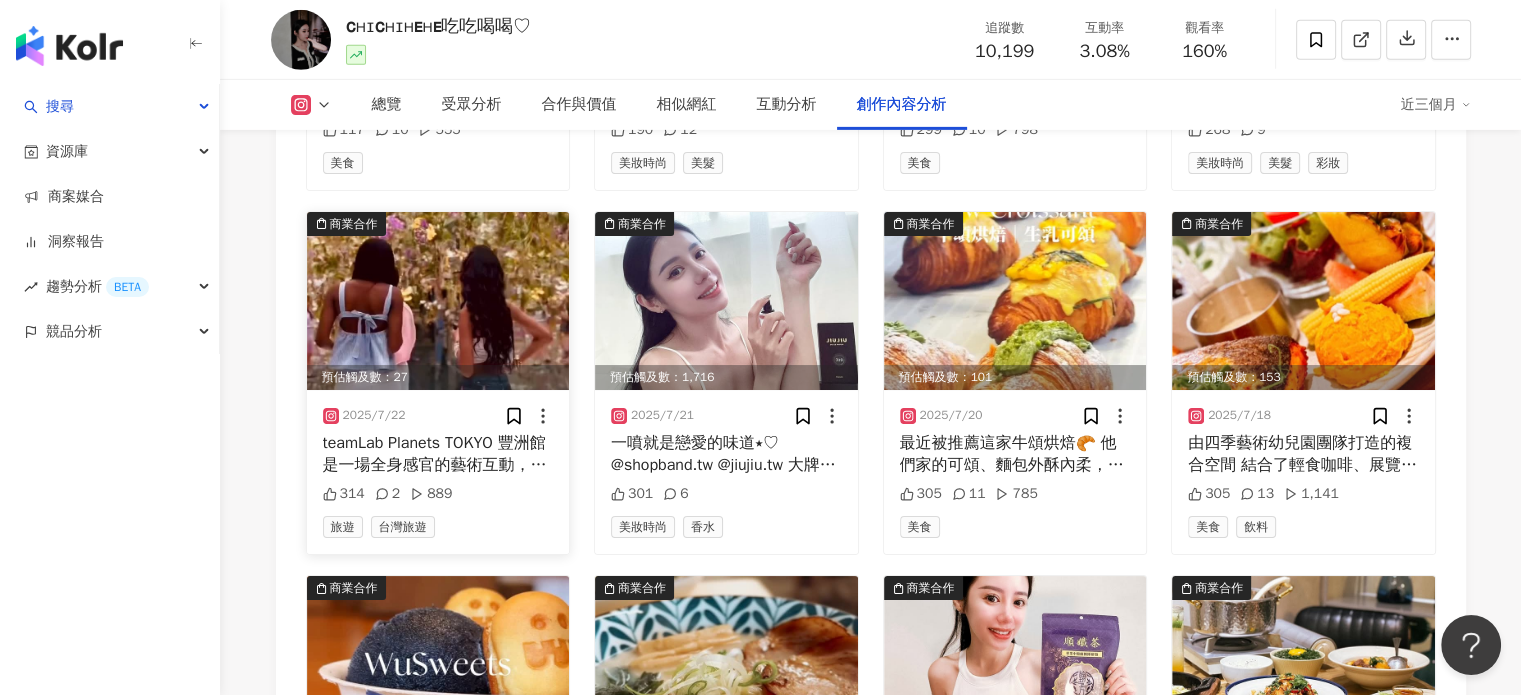 click at bounding box center [438, 301] 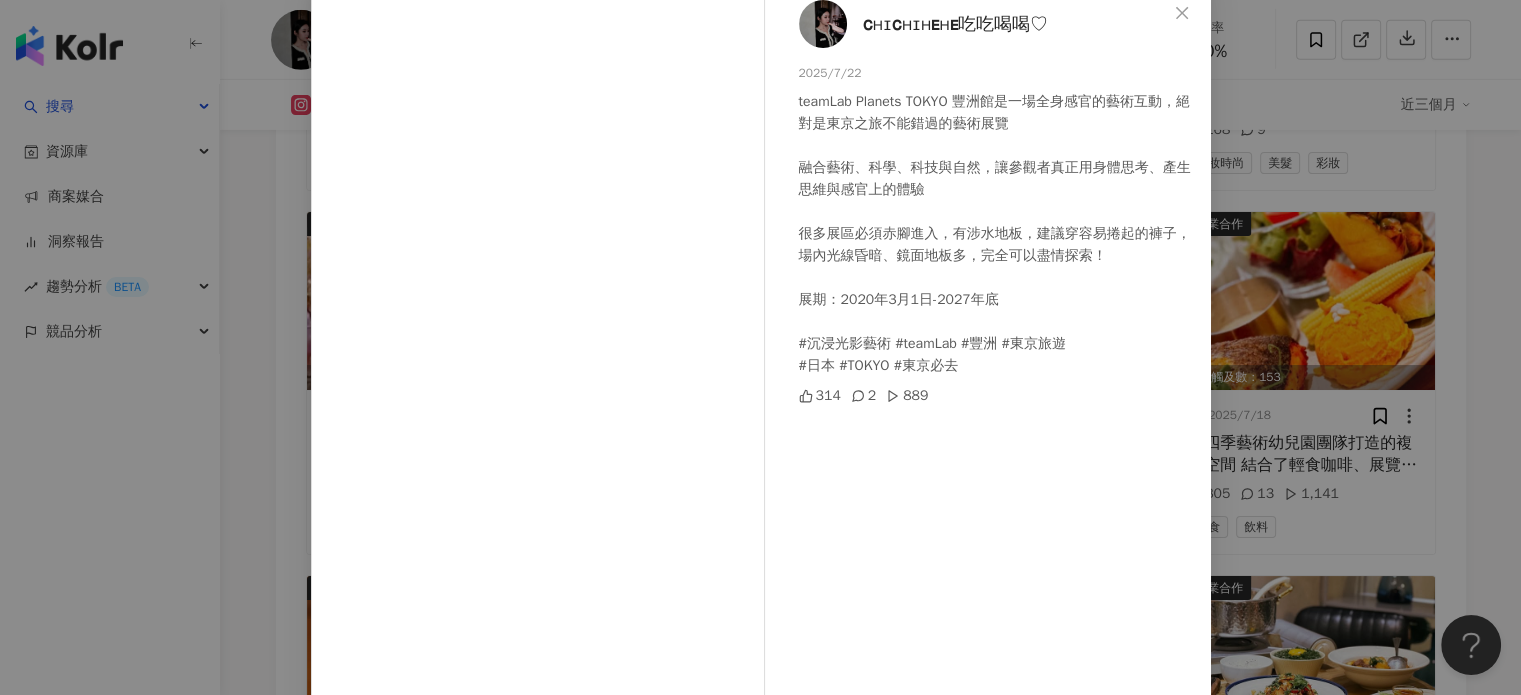 scroll, scrollTop: 204, scrollLeft: 0, axis: vertical 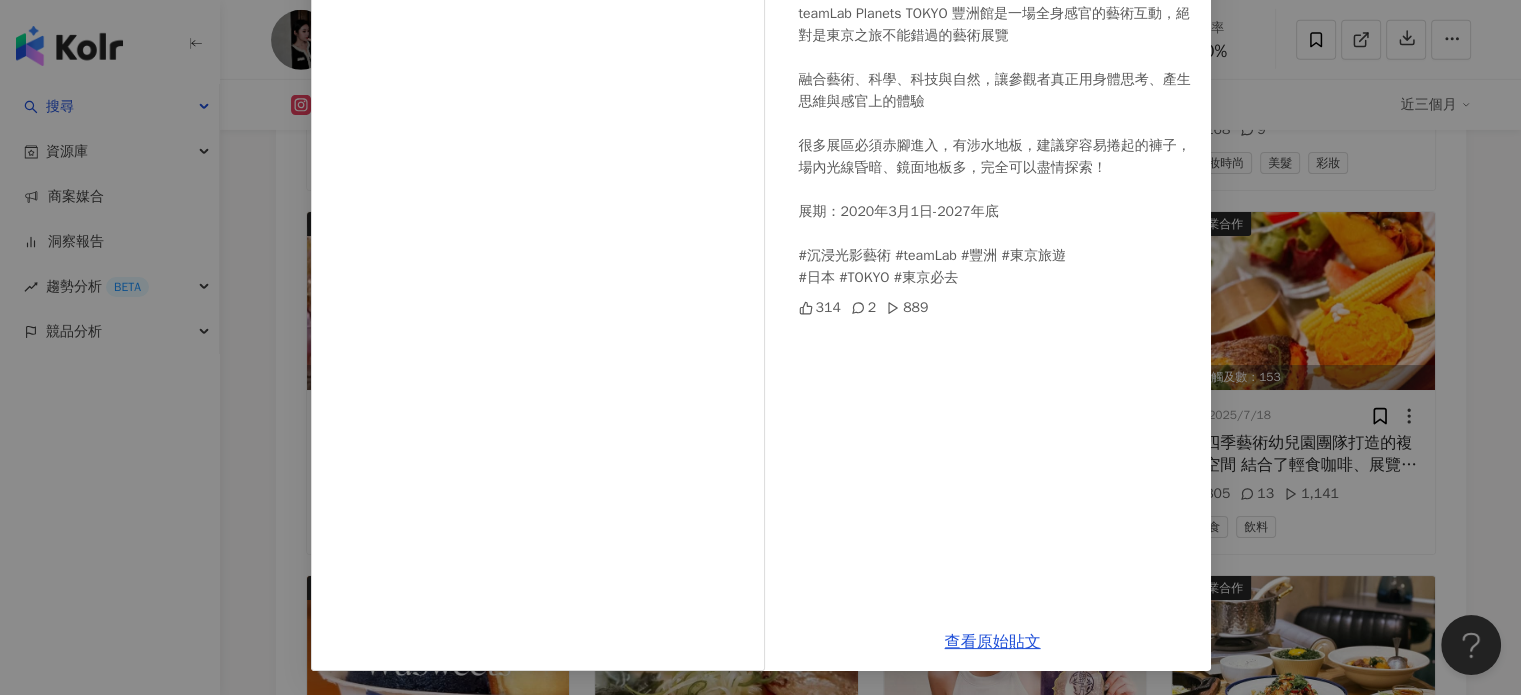 click on "ᴄʜɪᴄʜɪʜᴇʜᴇ吃吃喝喝♡ 2025/7/22 teamLab Planets TOKYO 豐洲館是一場全身感官的藝術互動，絕對是東京之旅不能錯過的藝術展覽
融合藝術、科學、科技與自然，讓參觀者真正用身體思考、產生思維與感官上的體驗
很多展區必須赤腳進入，有涉水地板，建議穿容易捲起的褲子，場內光線昏暗、鏡面地板多，完全可以盡情探索！
展期：2020年3月1日-2027年底
#沉浸光影藝術 #teamLab #豐洲 #東京旅遊
#日本 #TOKYO #東京必去 314 2 889 查看原始貼文" at bounding box center (760, 347) 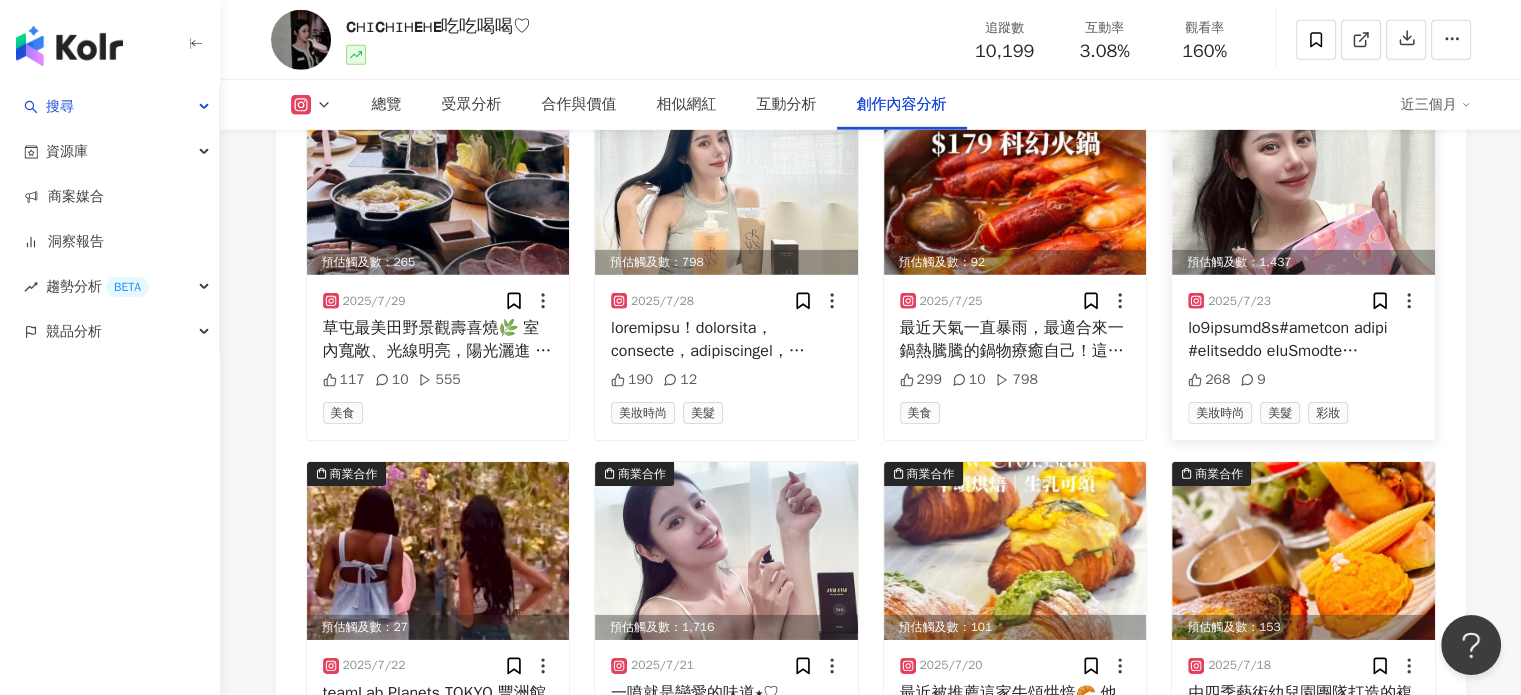 scroll, scrollTop: 6282, scrollLeft: 0, axis: vertical 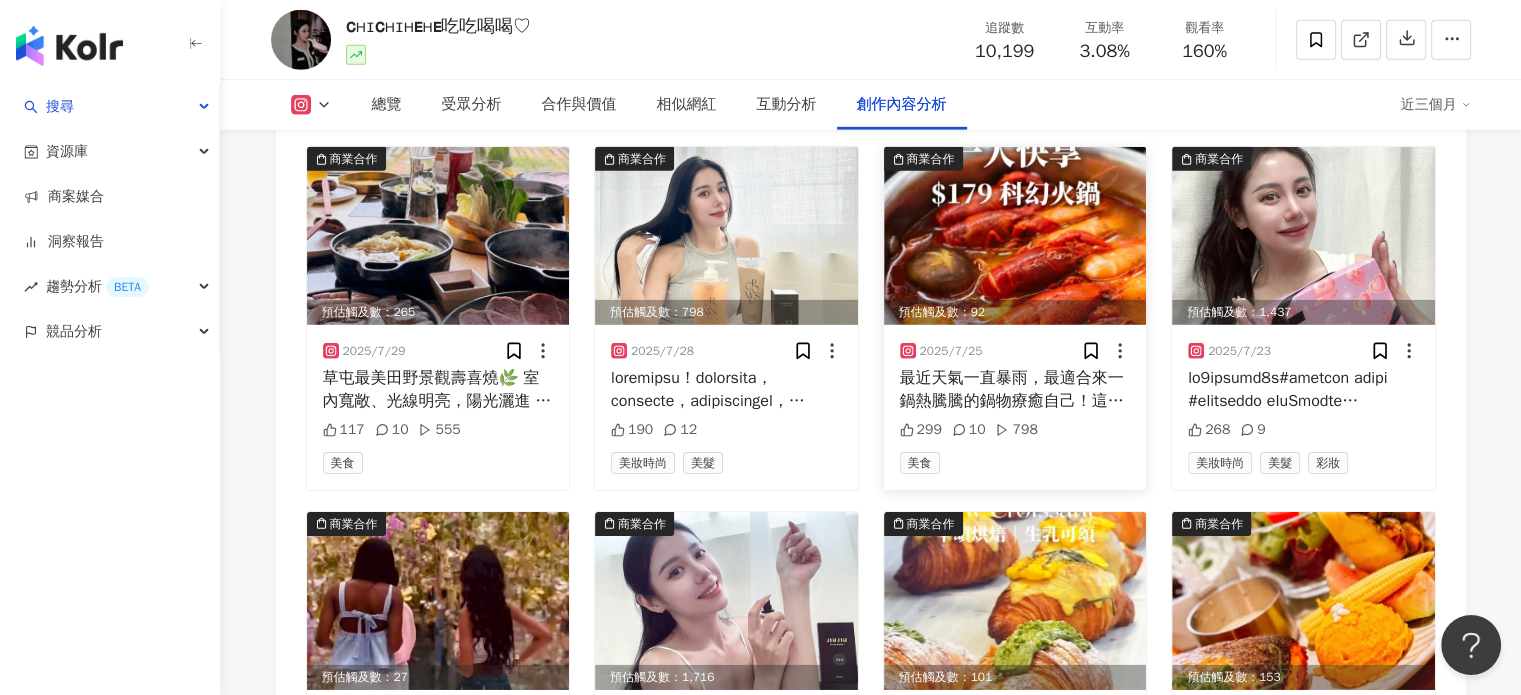 click at bounding box center [1015, 236] 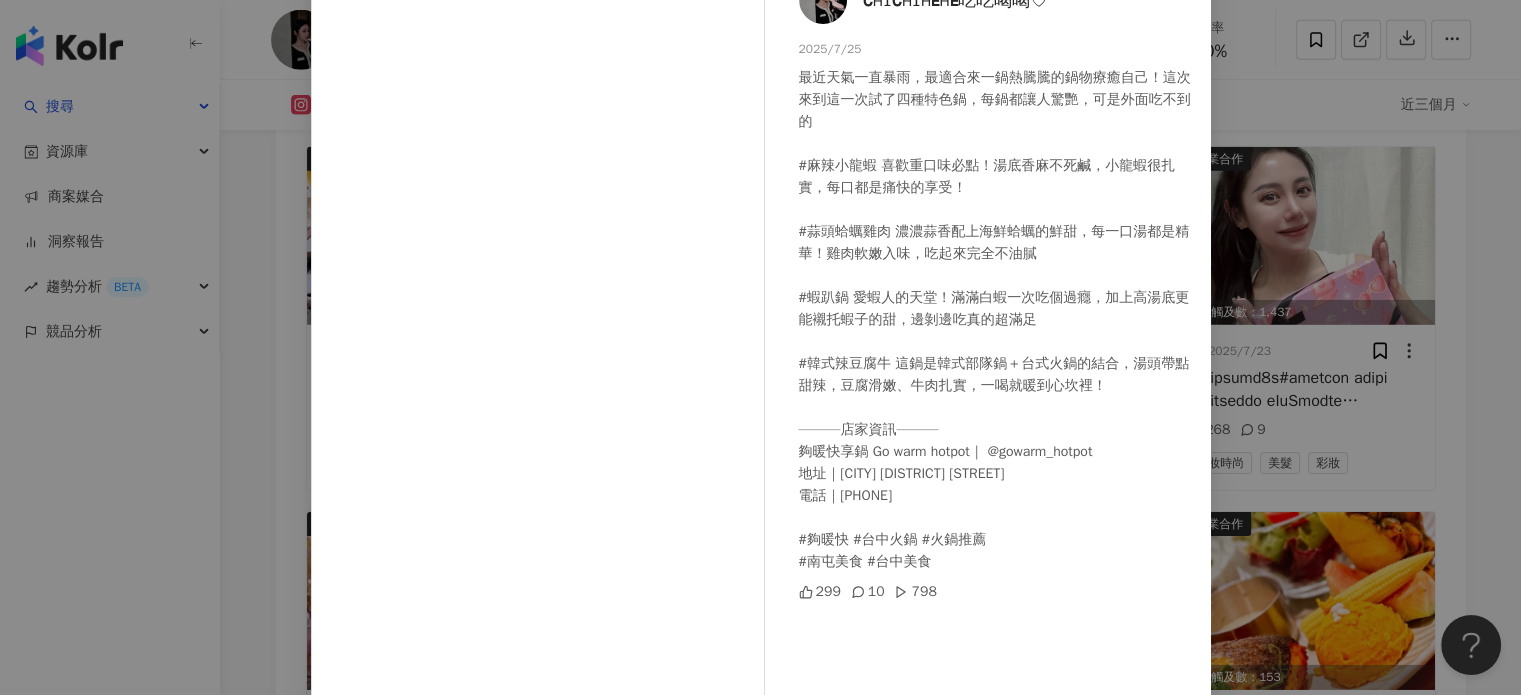 scroll, scrollTop: 4, scrollLeft: 0, axis: vertical 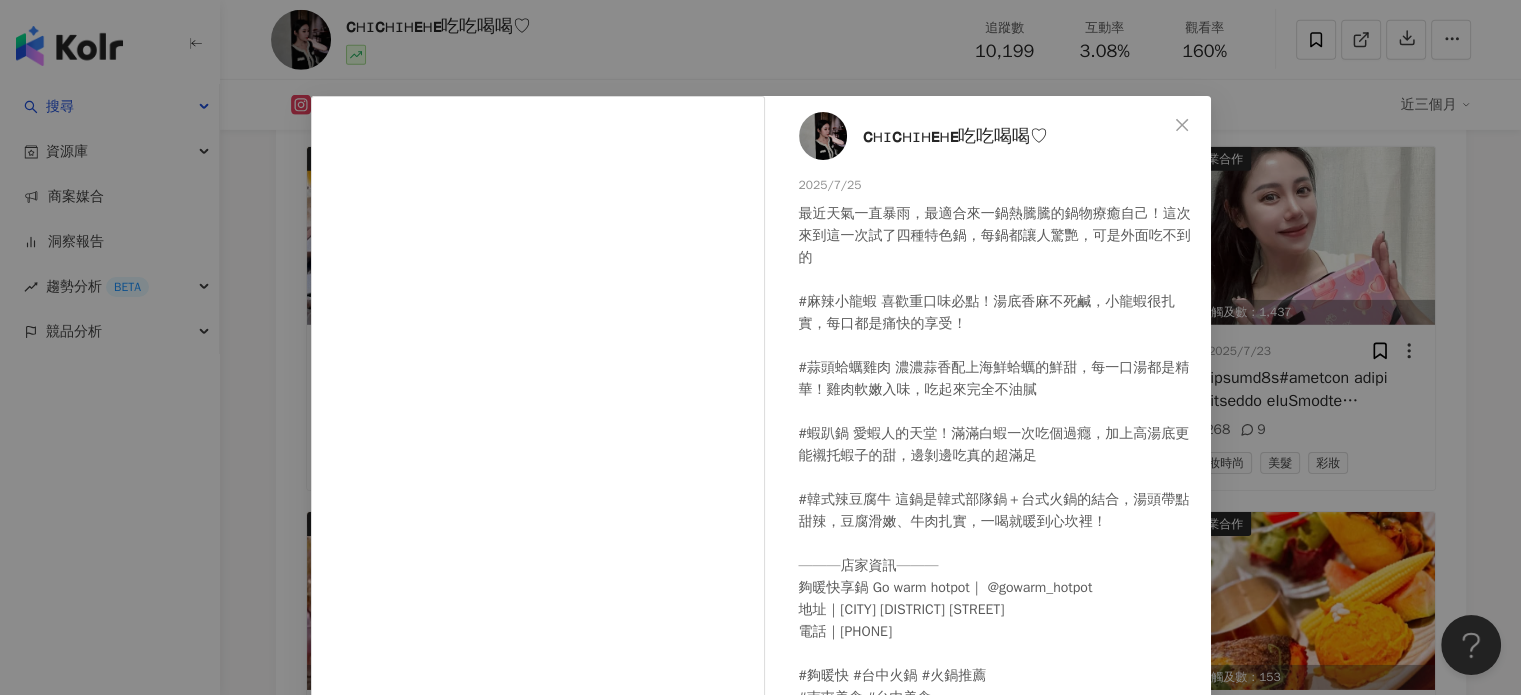 click on "ᴄʜɪᴄʜɪʜᴇʜᴇ吃吃喝喝♡ 2025/7/25 最近天氣一直暴雨，最適合來一鍋熱騰騰的鍋物療癒自己！這次來到這一次試了四種特色鍋，每鍋都讓人驚艷，可是外面吃不到的
#麻辣小龍蝦 喜歡重口味必點！湯底香麻不死鹹，小龍蝦很扎實，每口都是痛快的享受！
#蒜頭蛤蠣雞肉 濃濃蒜香配上海鮮蛤蠣的鮮甜，每一口湯都是精華！雞肉軟嫩入味，吃起來完全不油膩
#蝦趴鍋 愛蝦人的天堂！滿滿白蝦一次吃個過癮，加上高湯底更能襯托蝦子的甜，邊剝邊吃真的超滿足
#韓式辣豆腐牛 這鍋是韓式部隊鍋＋台式火鍋的結合，湯頭帶點甜辣，豆腐滑嫩、牛肉扎實，一喝就暖到心坎裡！
———店家資訊———
夠暖快享鍋 Go warm hotpot｜ @gowarm_hotpot
地址｜[CITY] [DISTRICT] [STREET]
電話｜[PHONE]
#夠暖快 #台中火鍋 #火鍋推薦
#南屯美食 #台中美食 299 10 798 查看原始貼文" at bounding box center (760, 347) 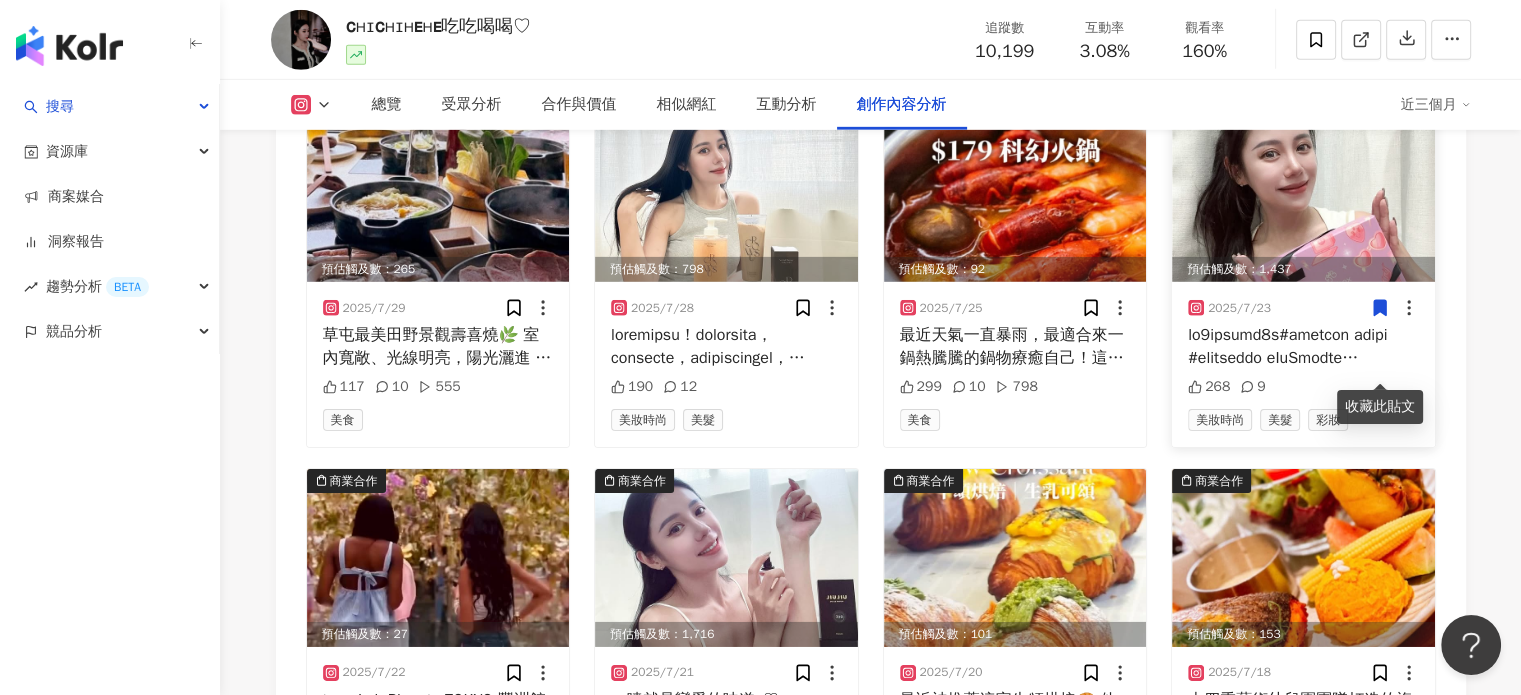 scroll, scrollTop: 6082, scrollLeft: 0, axis: vertical 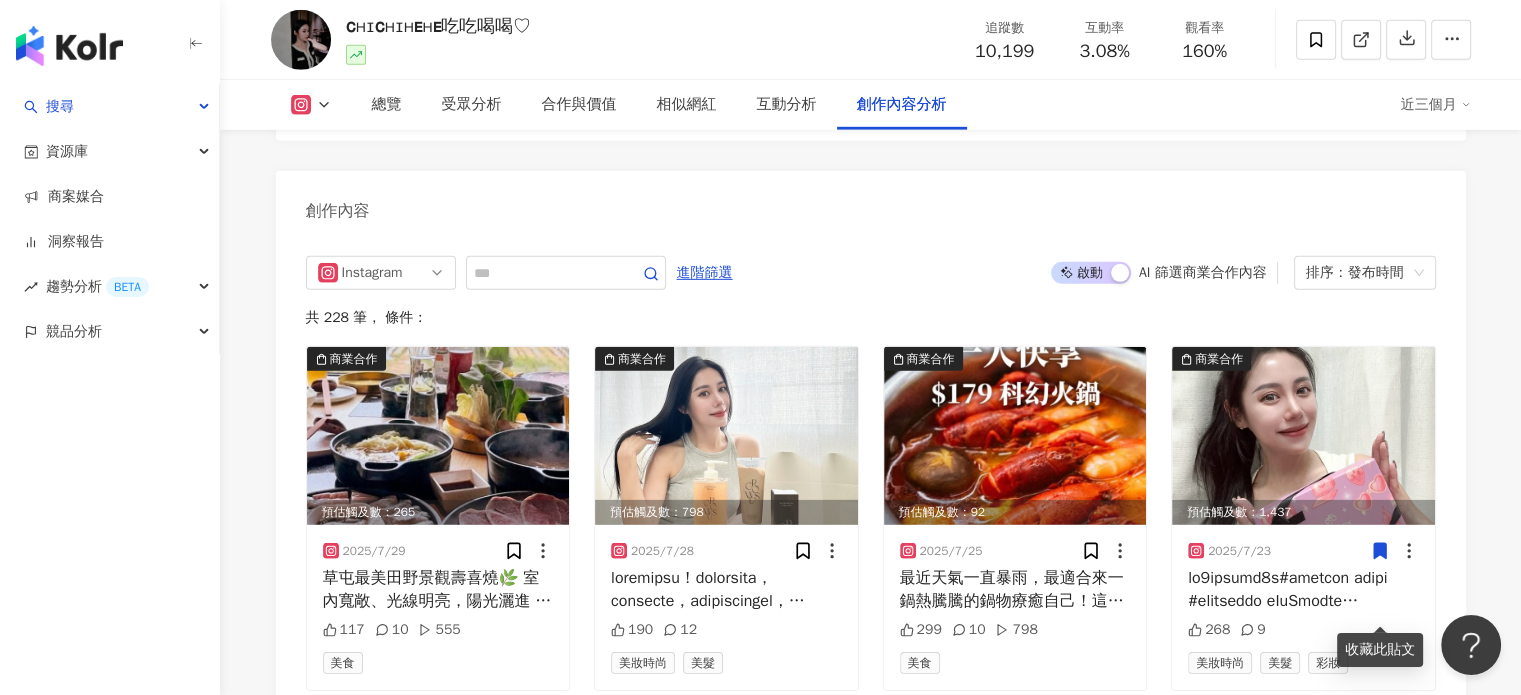 click on "啟動 關閉" at bounding box center (1091, 273) 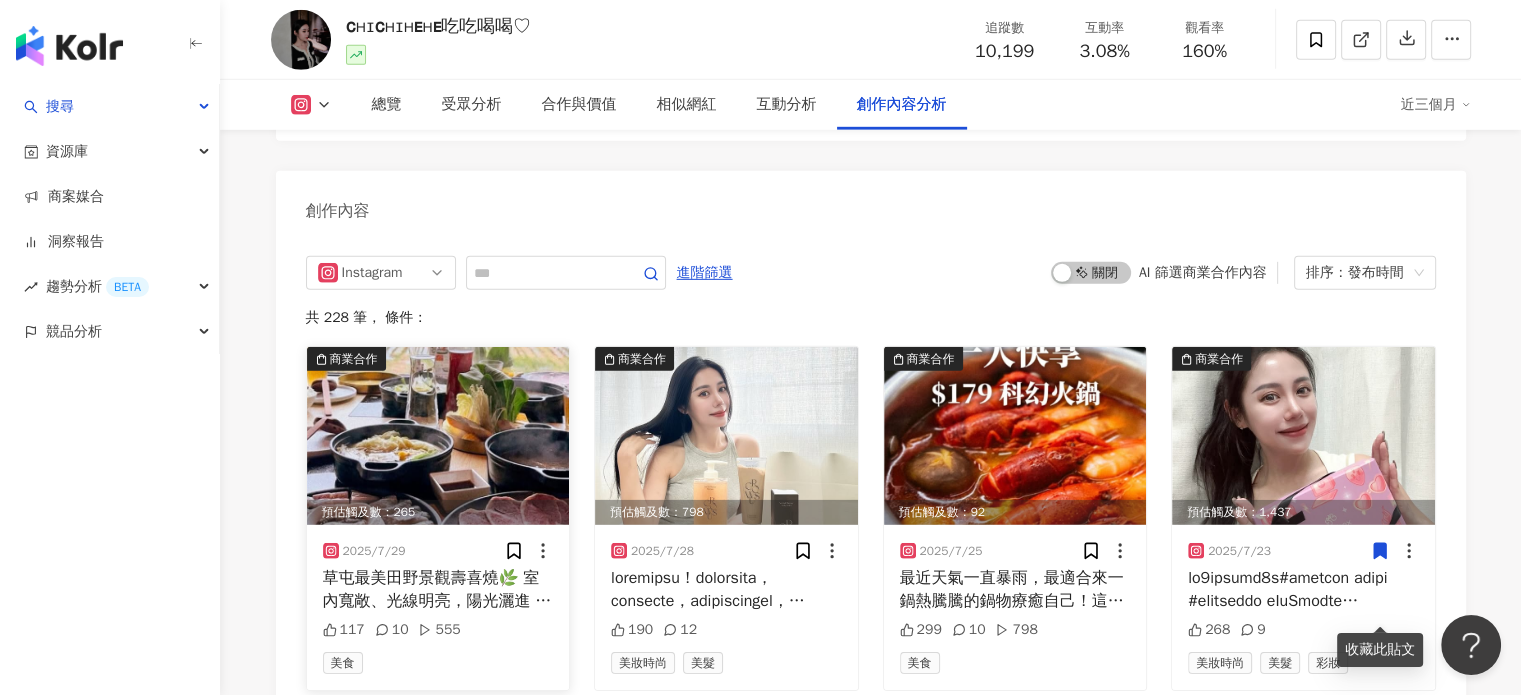 scroll, scrollTop: 6182, scrollLeft: 0, axis: vertical 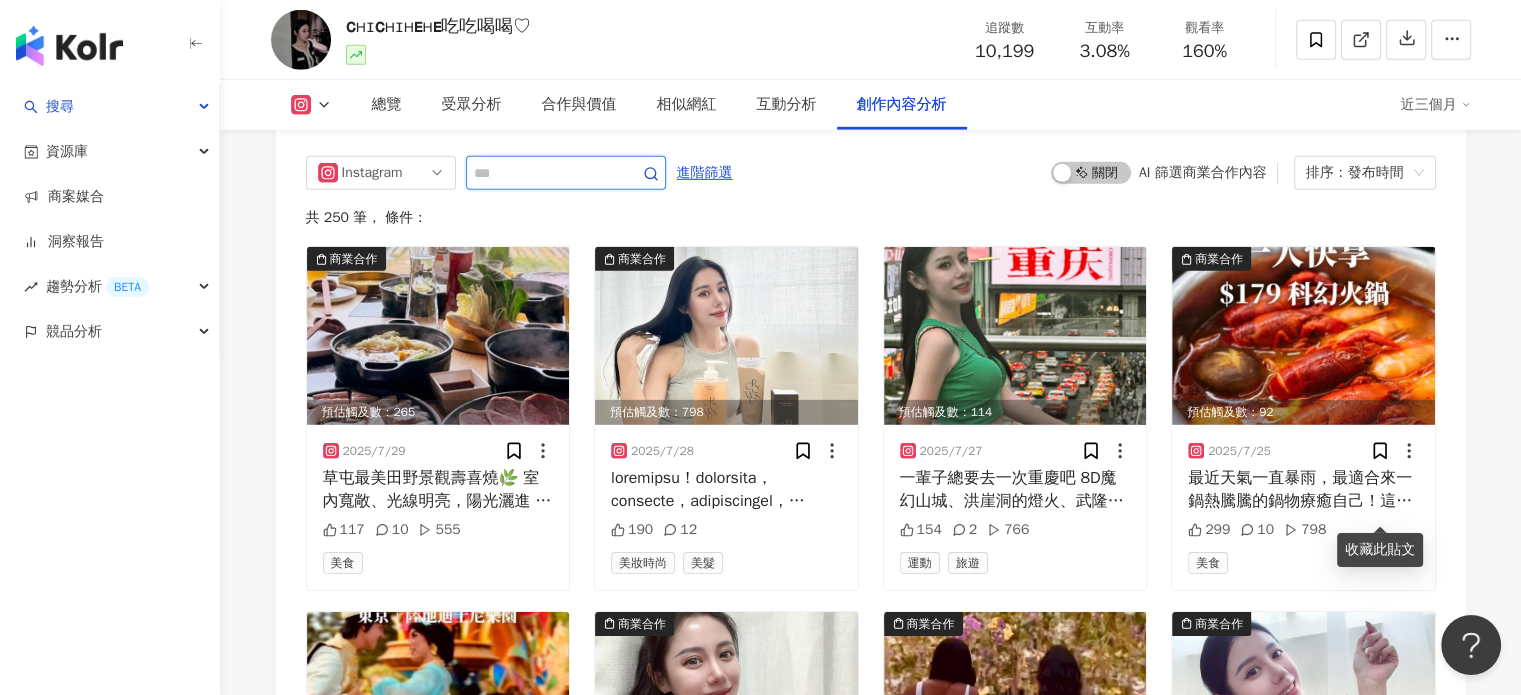 click at bounding box center (544, 173) 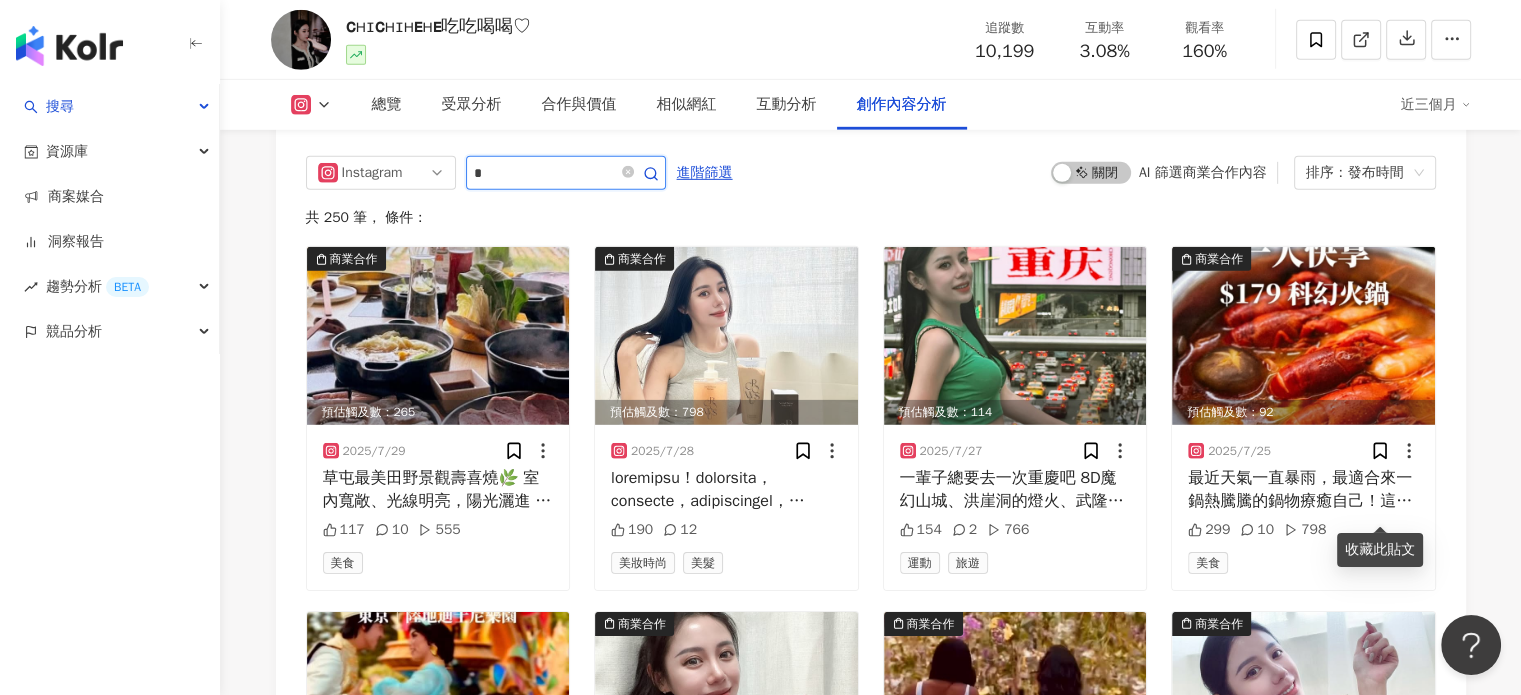 type on "*" 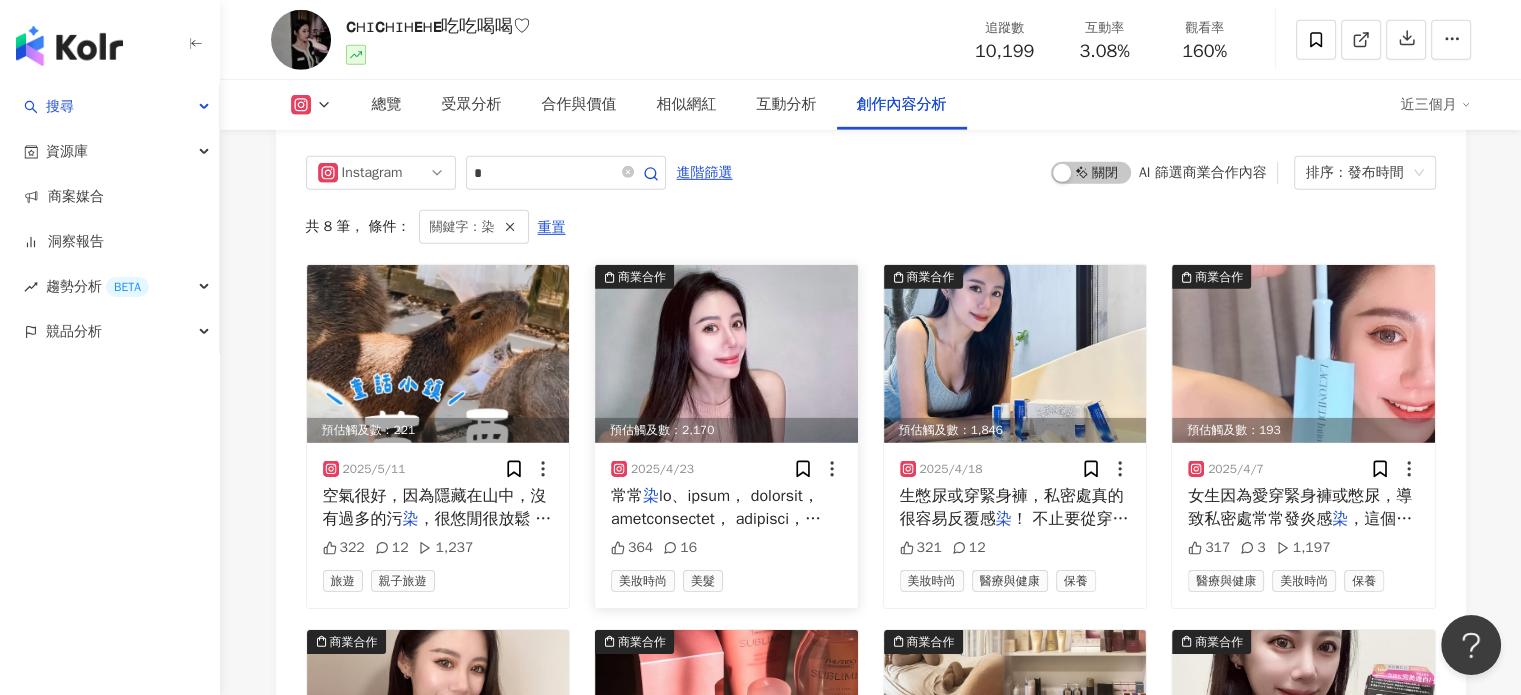 click at bounding box center (726, 354) 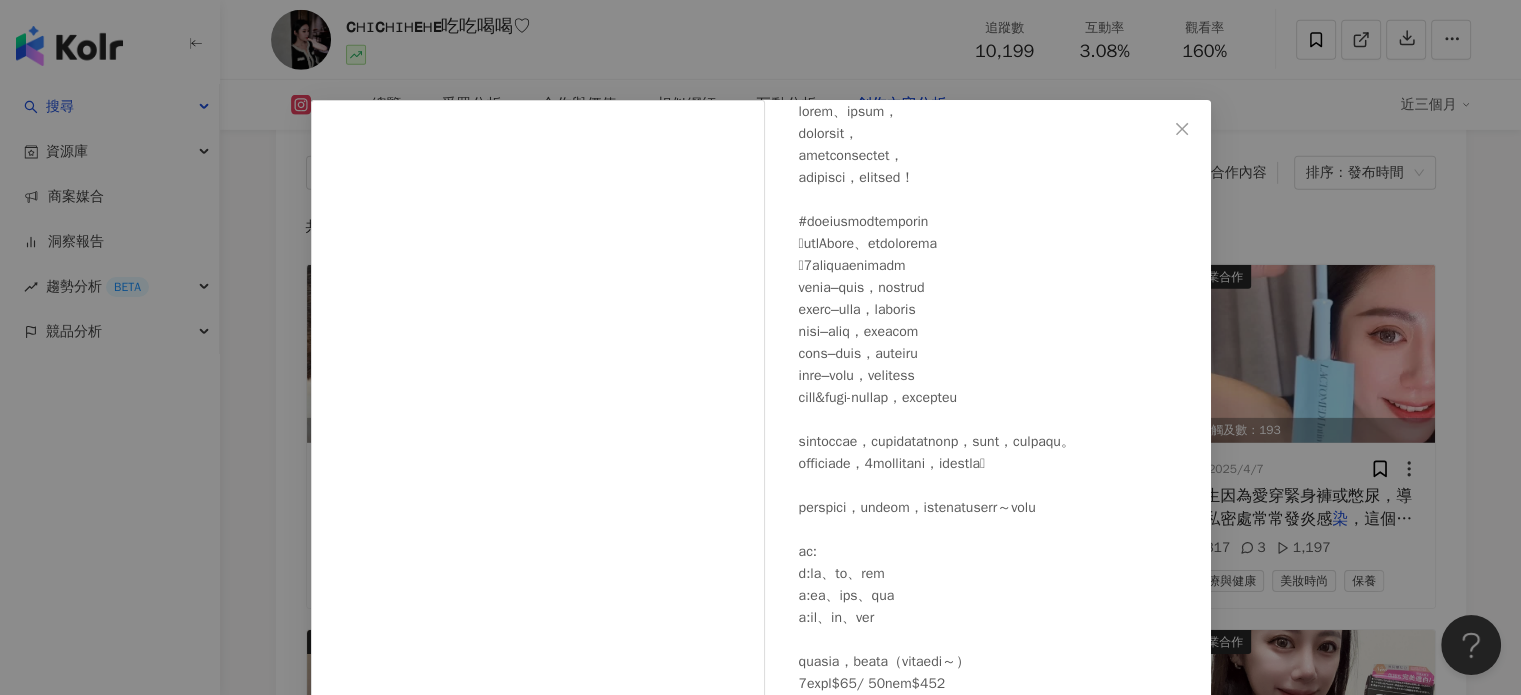 scroll, scrollTop: 172, scrollLeft: 0, axis: vertical 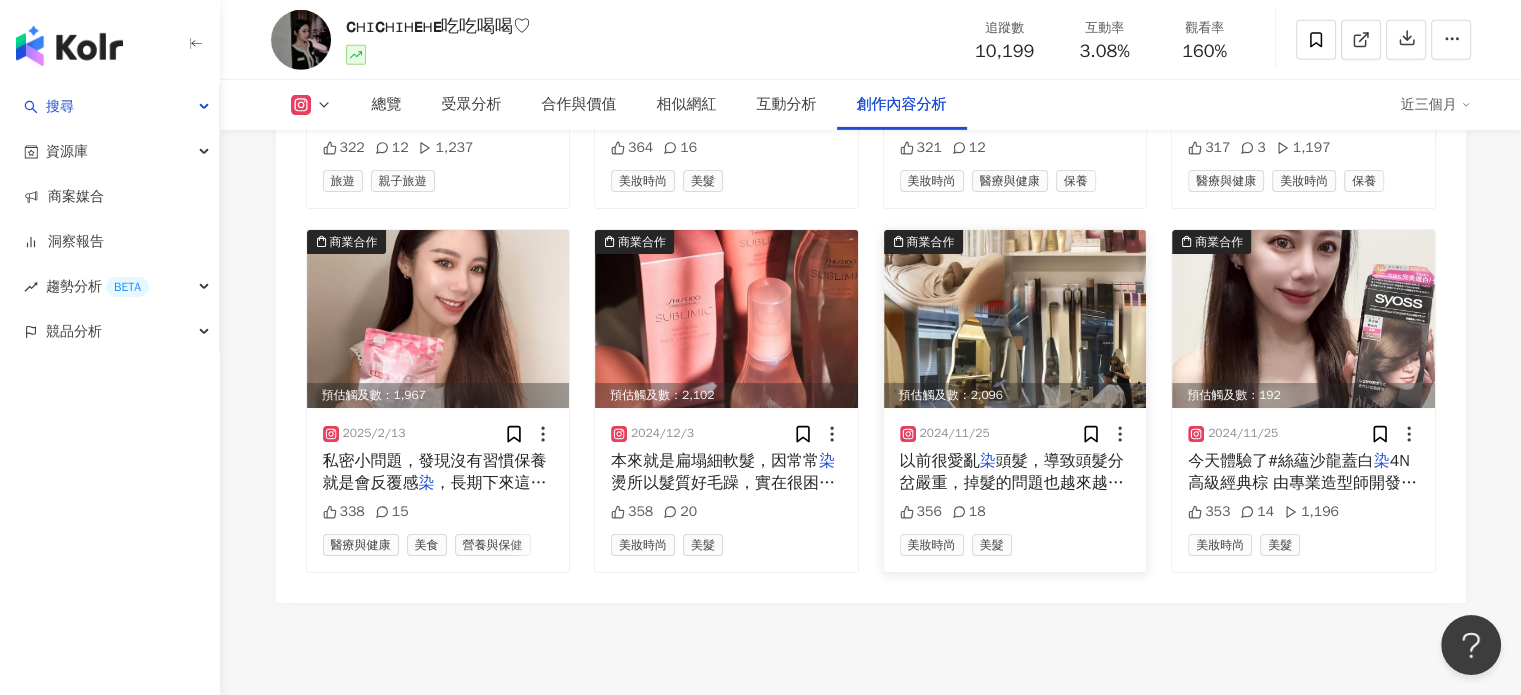 click at bounding box center (1015, 319) 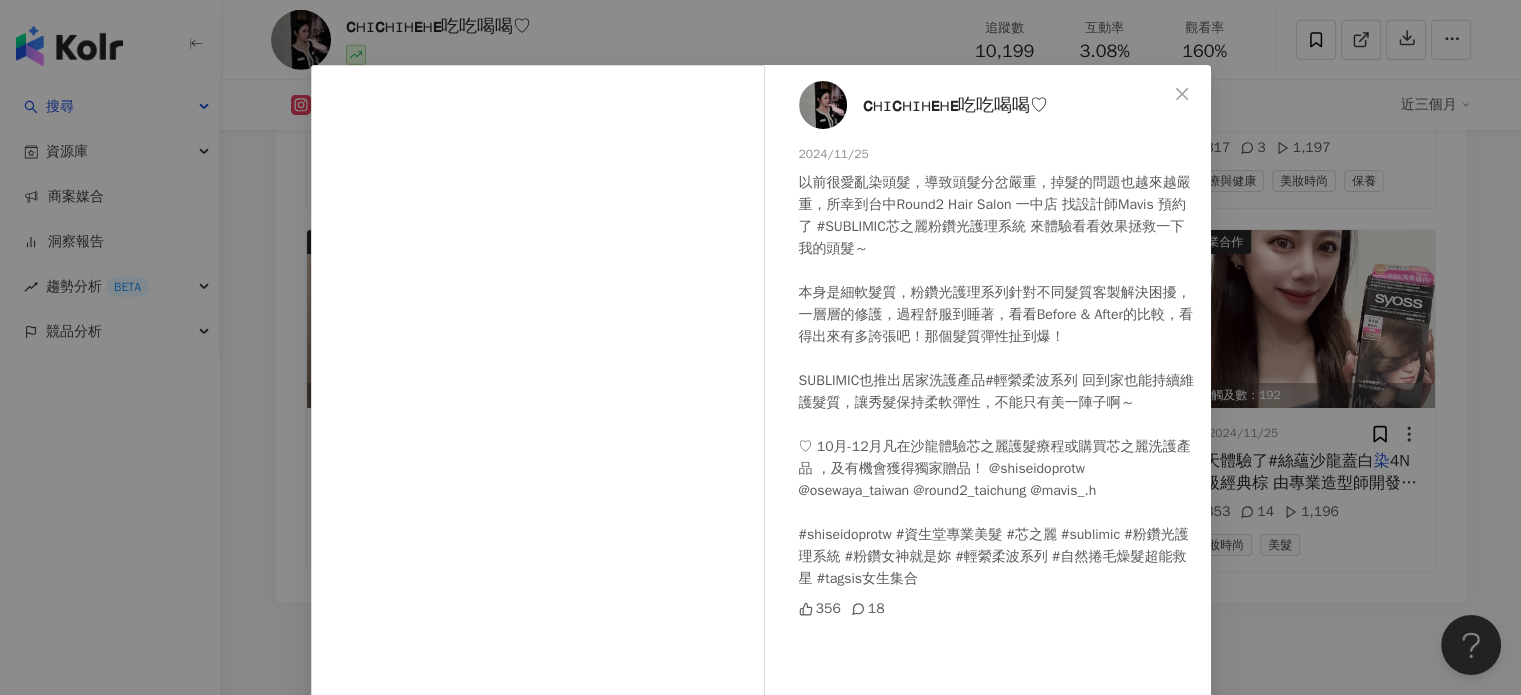 scroll, scrollTop: 0, scrollLeft: 0, axis: both 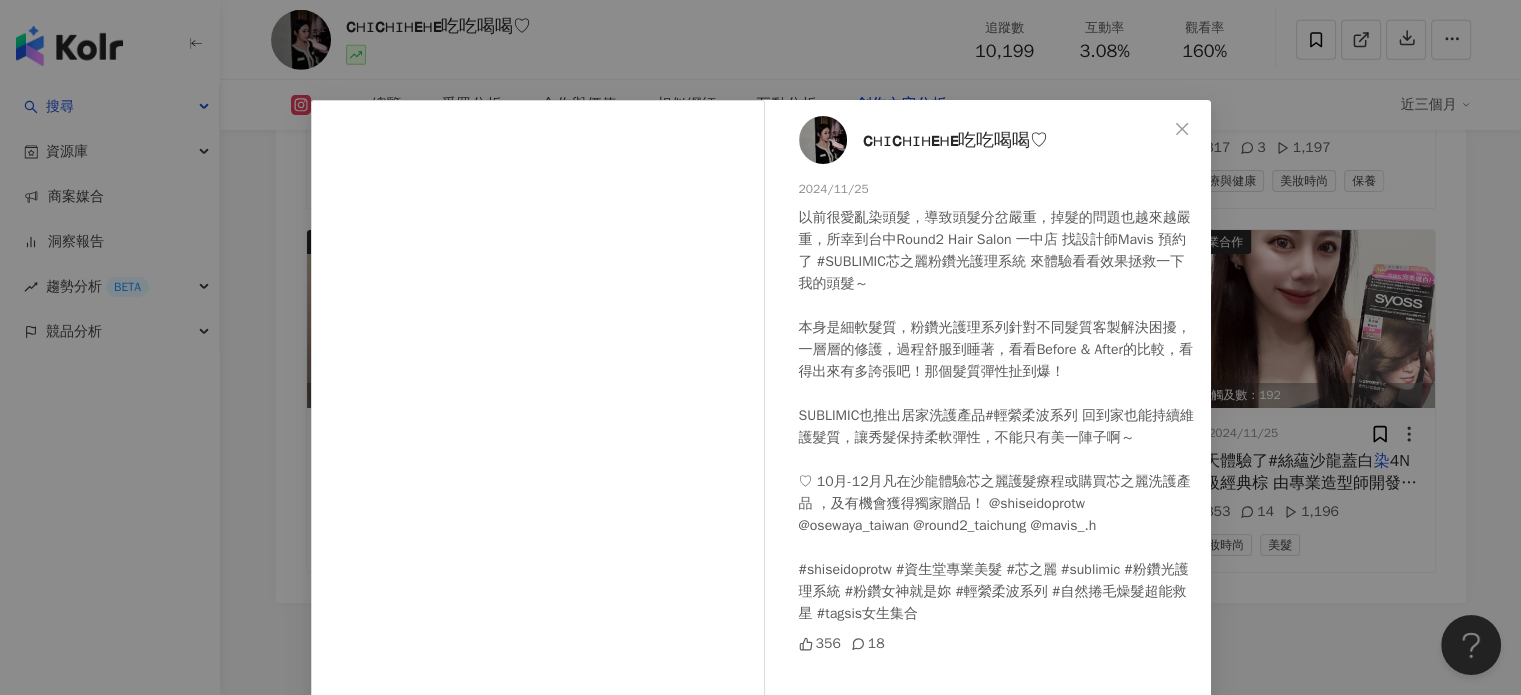 click on "ᴄʜɪᴄʜɪʜᴇʜᴇ吃吃喝喝♡ 2024/11/25 356 18 查看原始貼文" at bounding box center [760, 347] 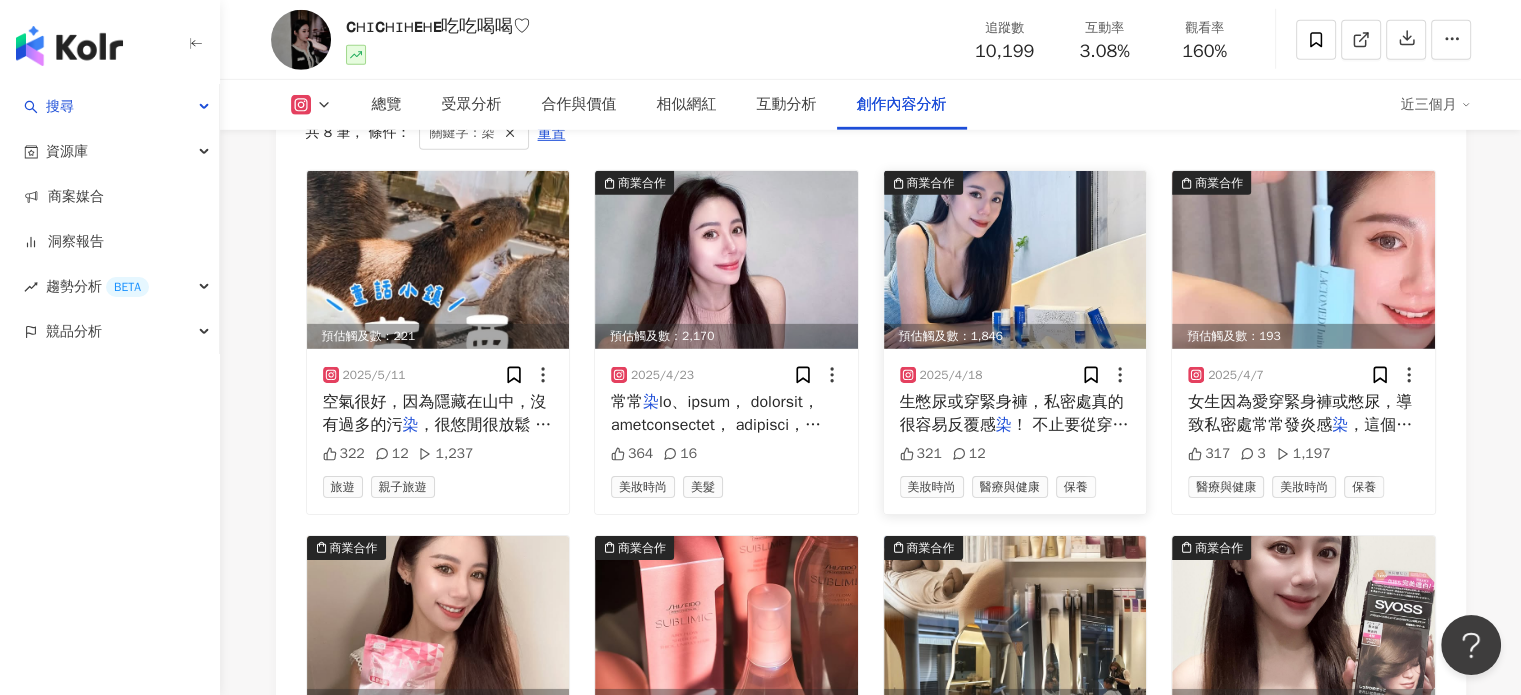 scroll, scrollTop: 6182, scrollLeft: 0, axis: vertical 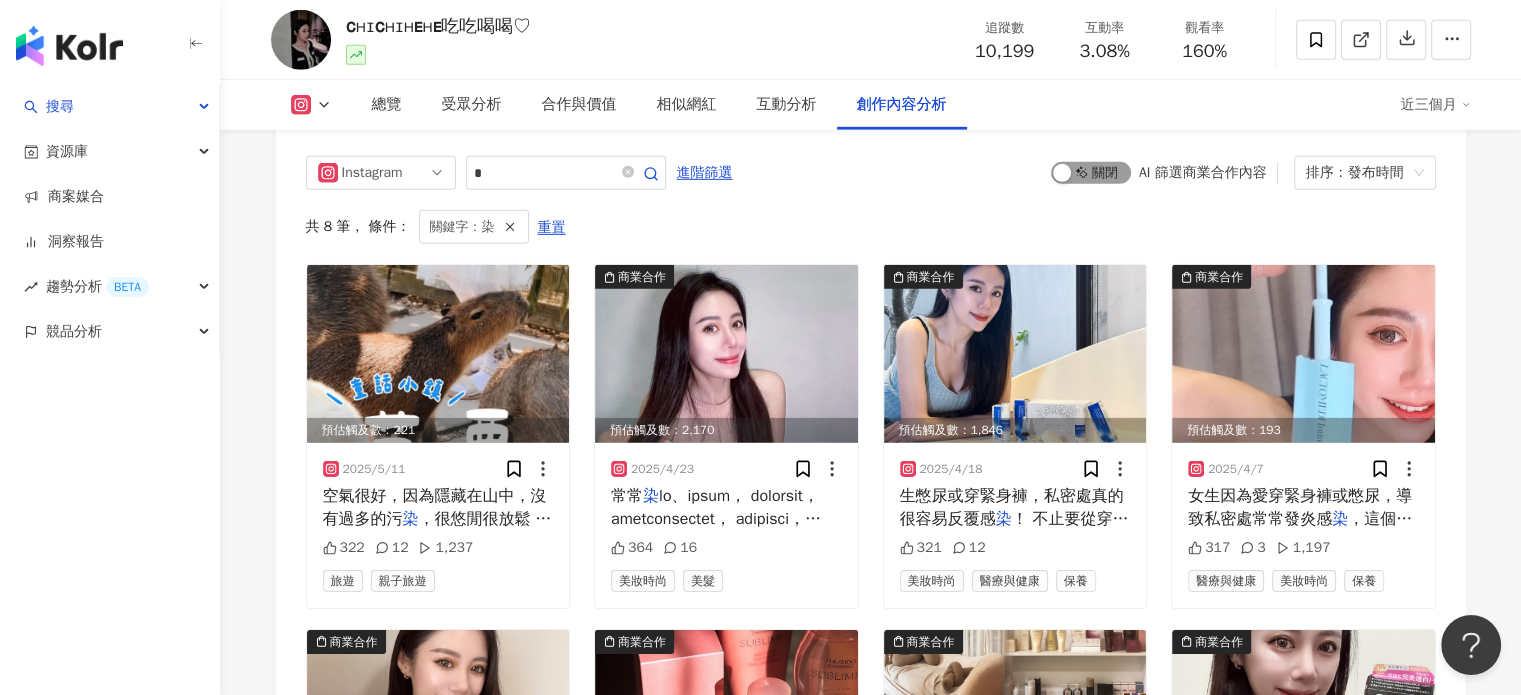 click on "啟動 關閉" at bounding box center (1091, 173) 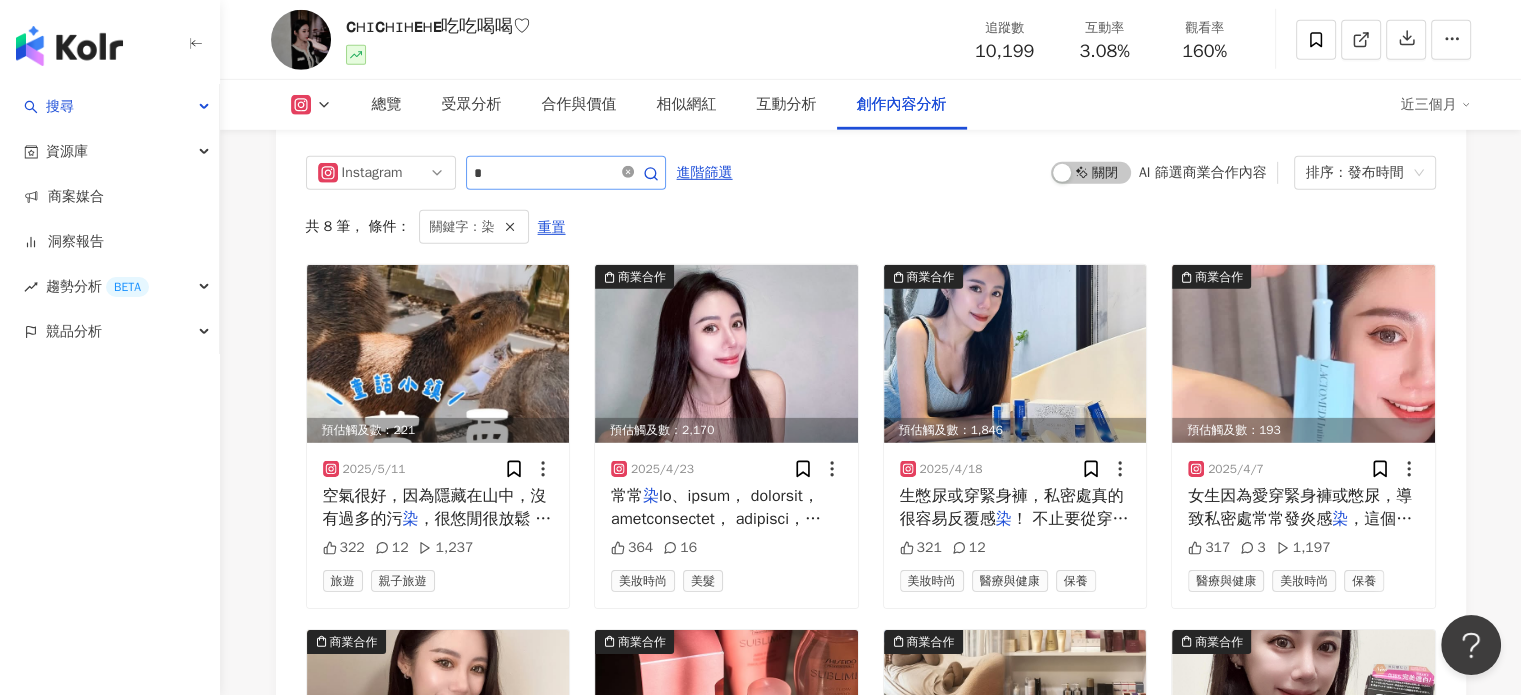 click 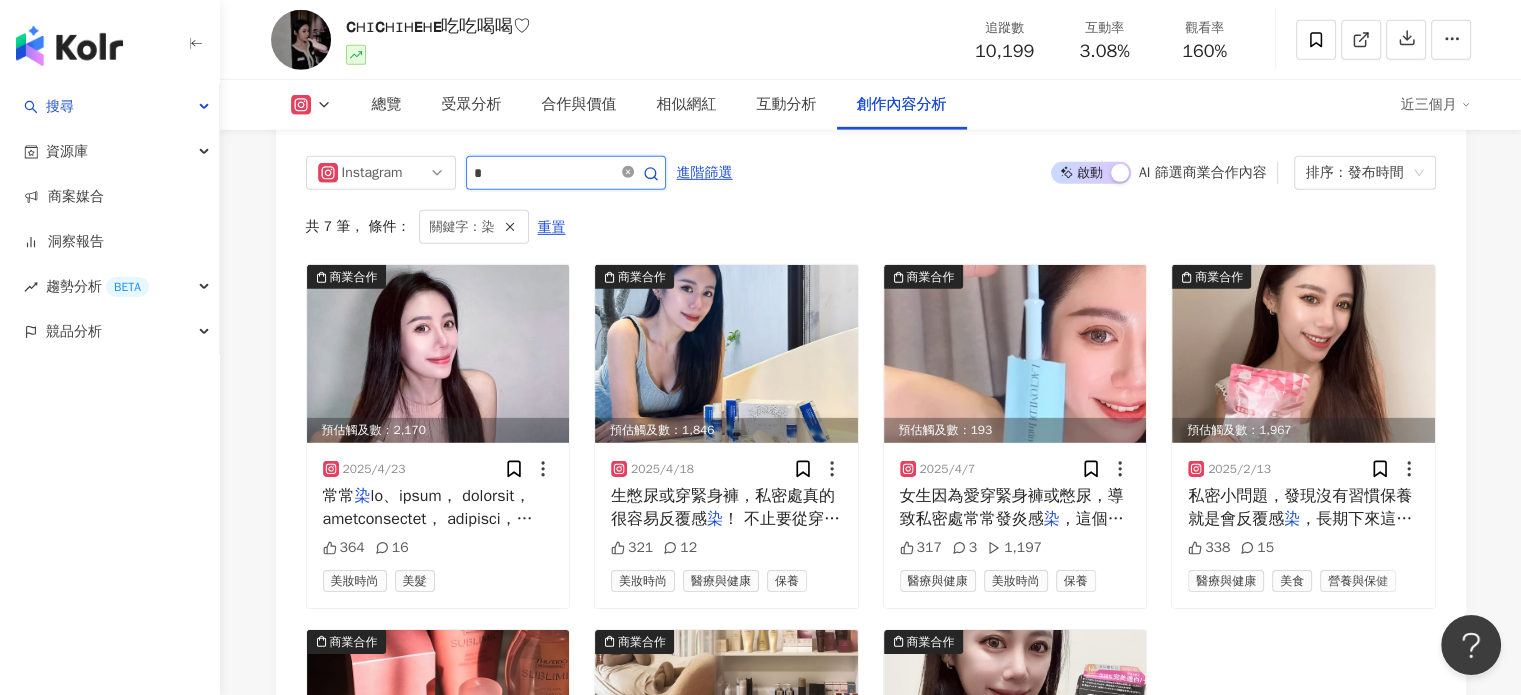 click 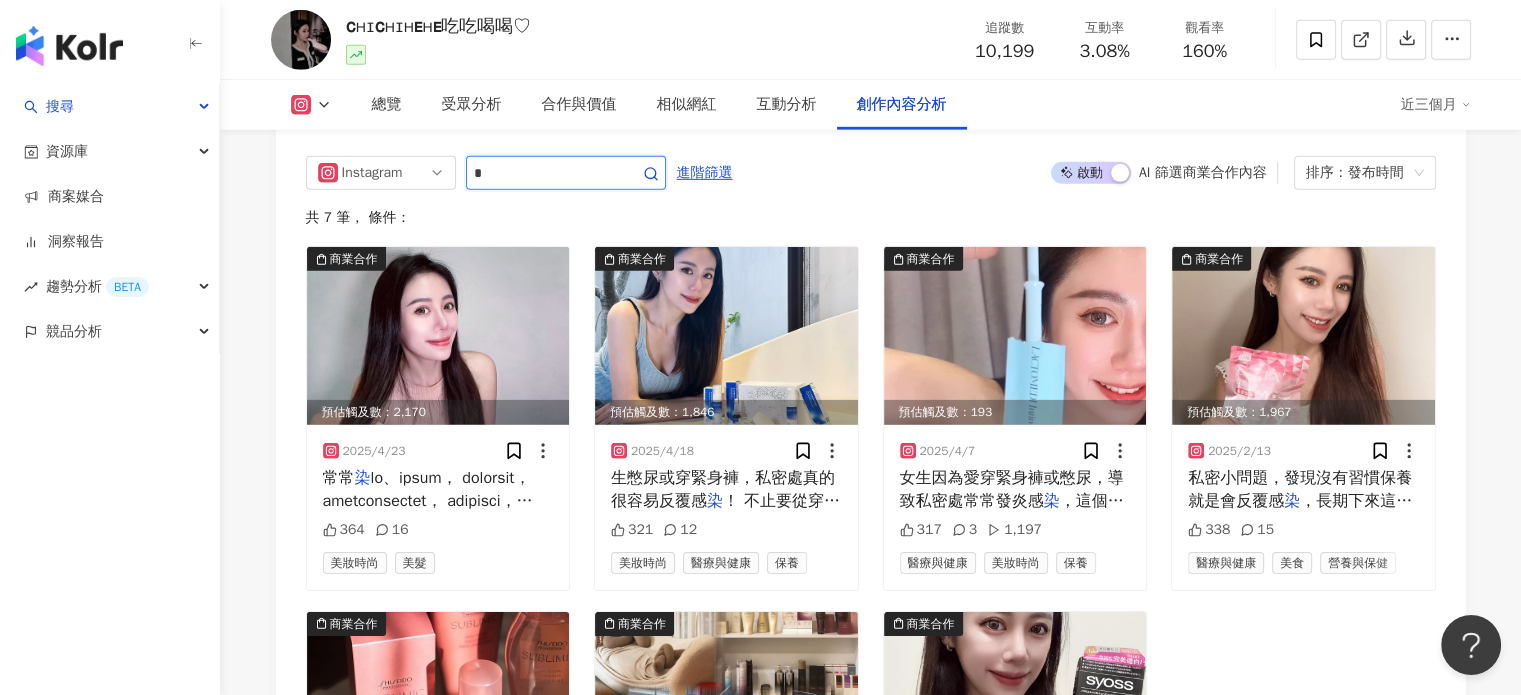 type 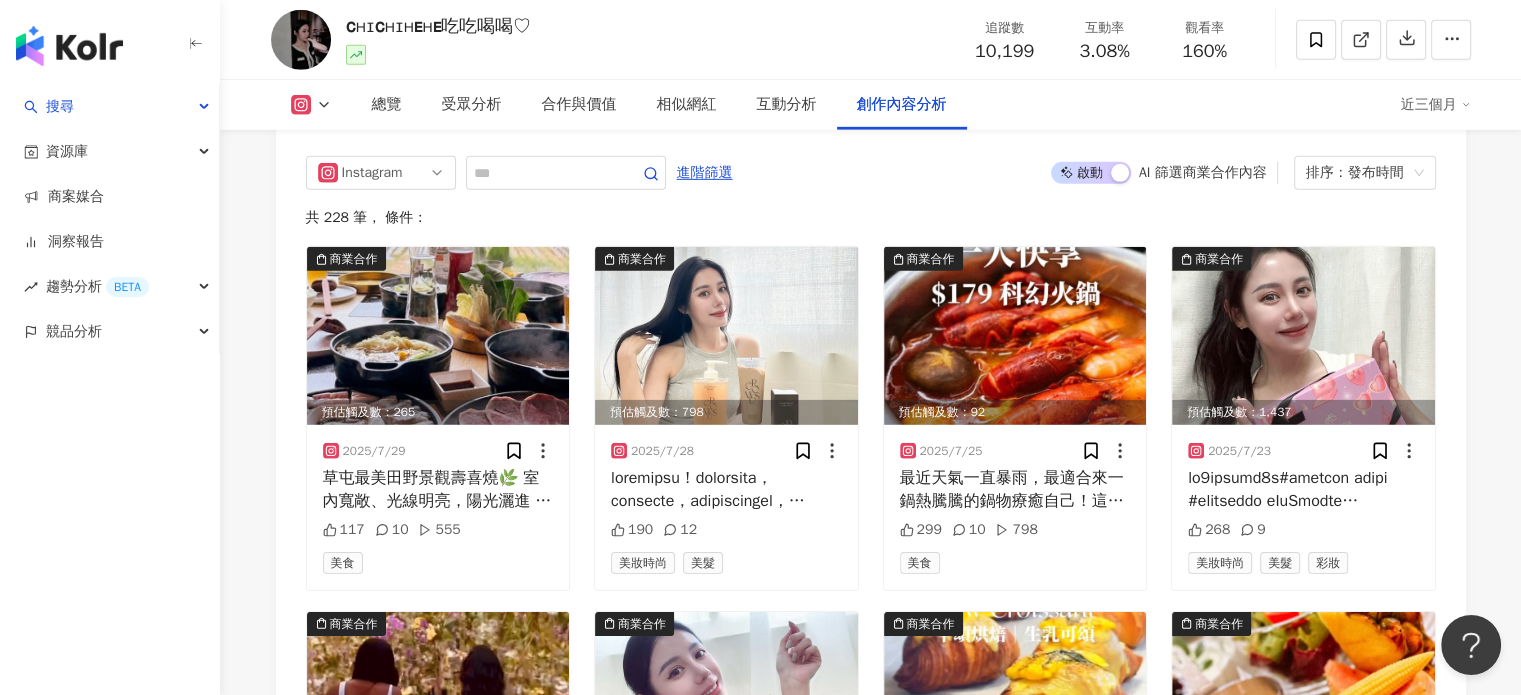 click on "啟動 關閉" at bounding box center [1091, 173] 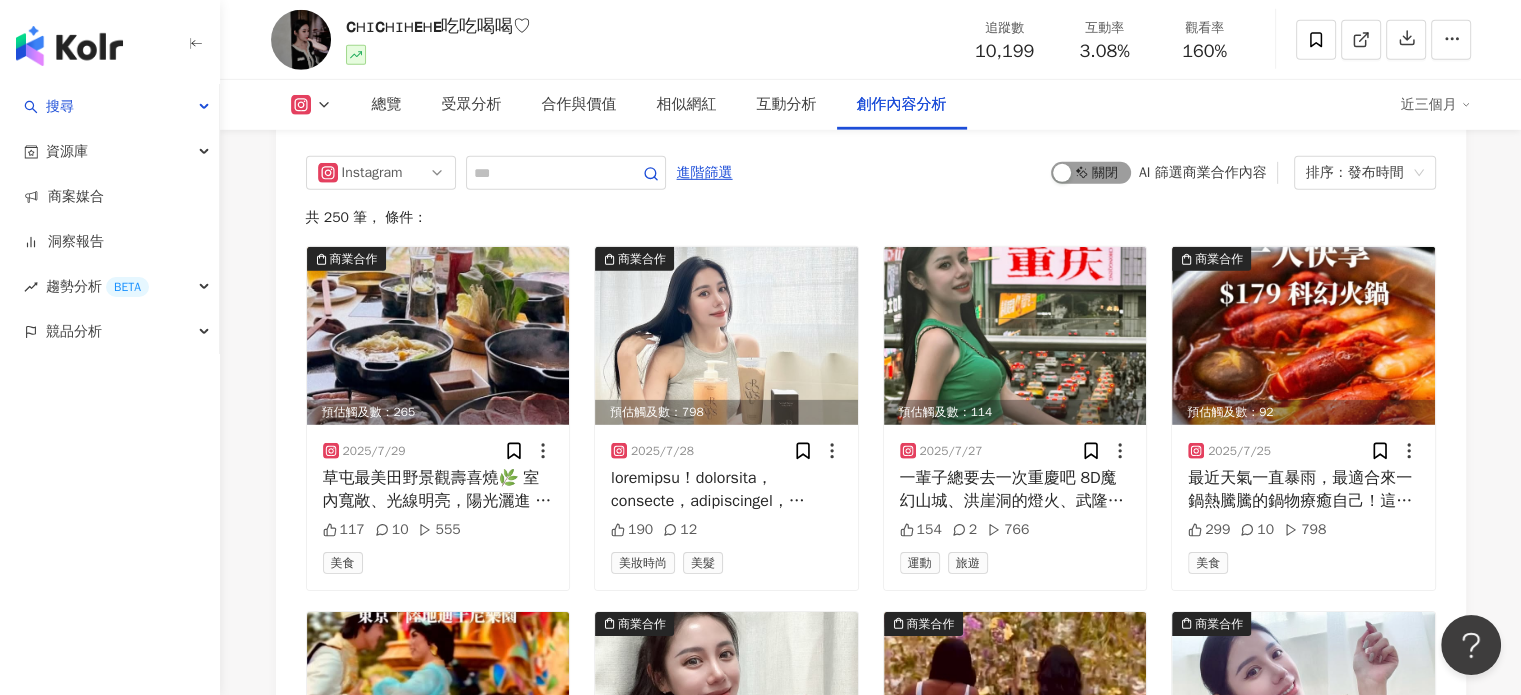 click on "啟動 關閉" at bounding box center (1091, 173) 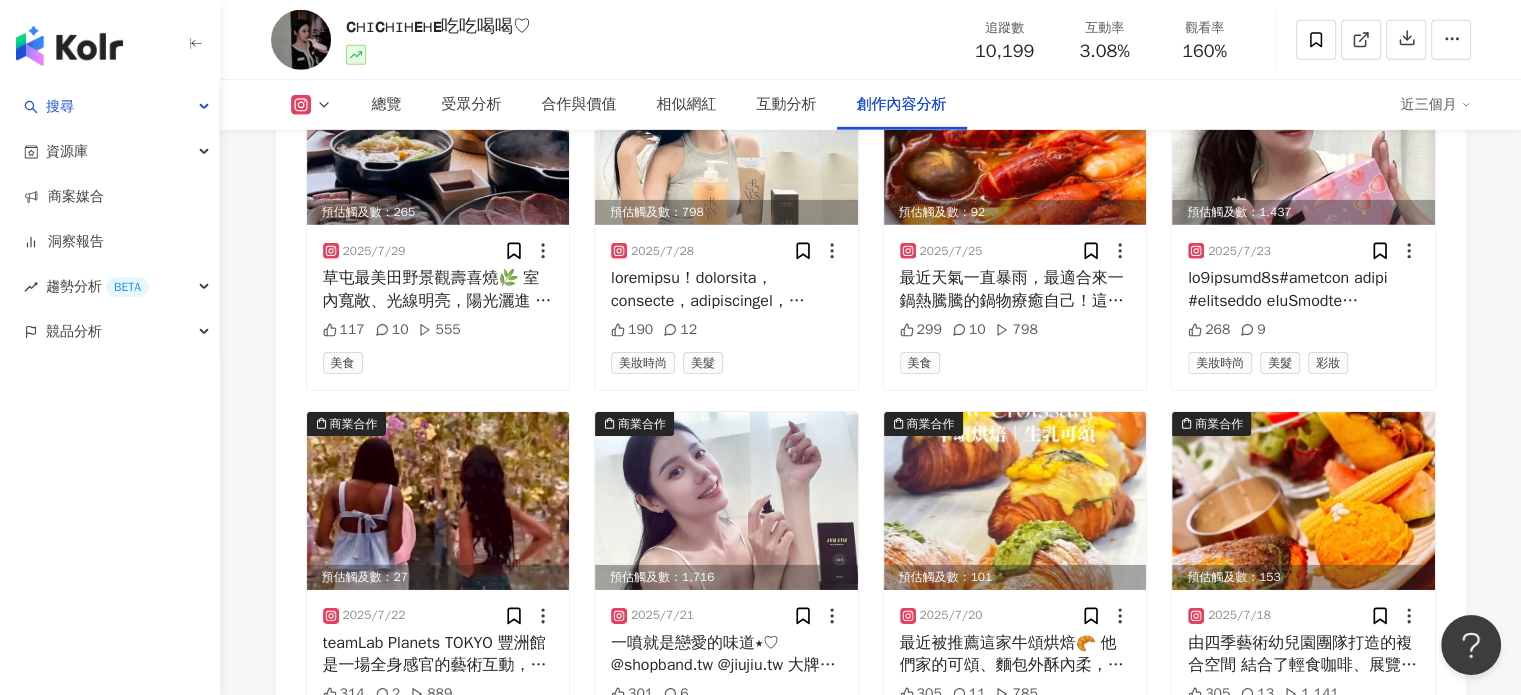 scroll, scrollTop: 6582, scrollLeft: 0, axis: vertical 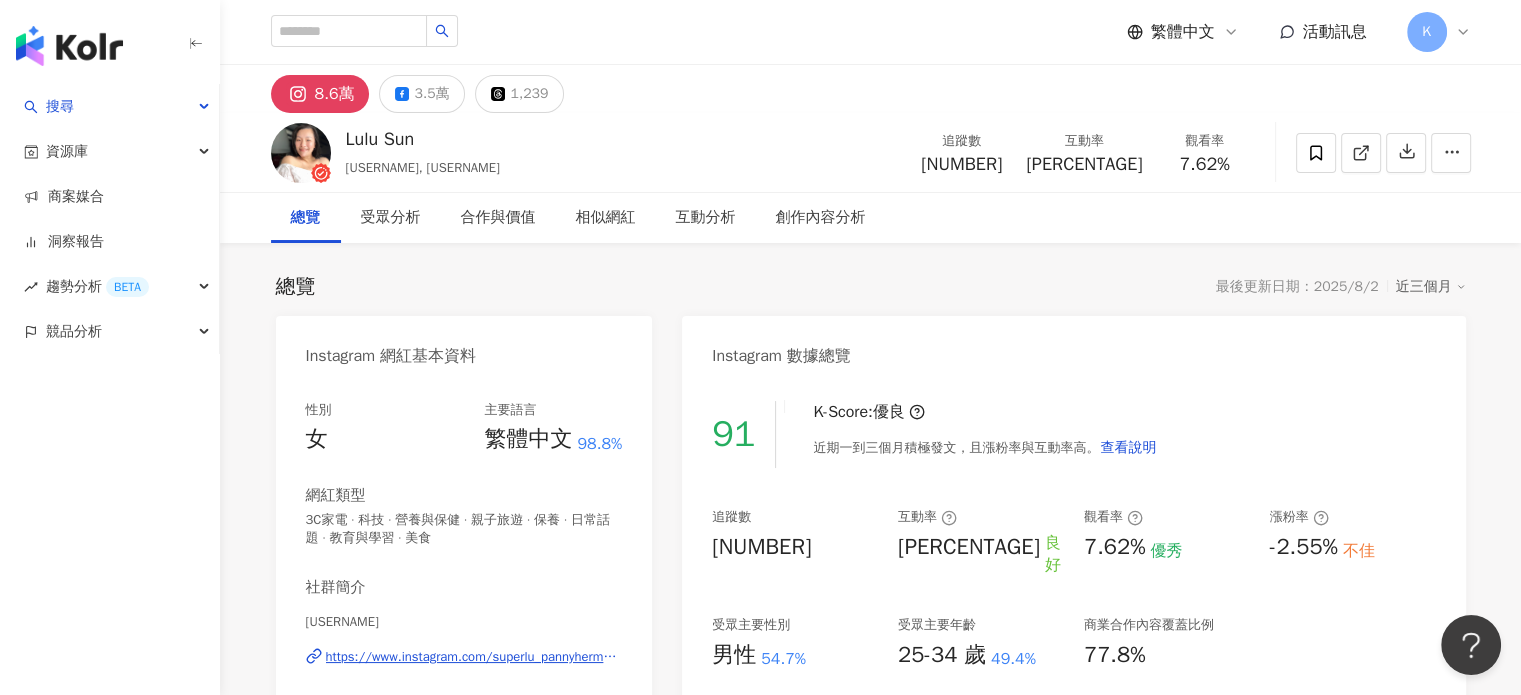 click on "Instagram 數據總覽" at bounding box center [1073, 348] 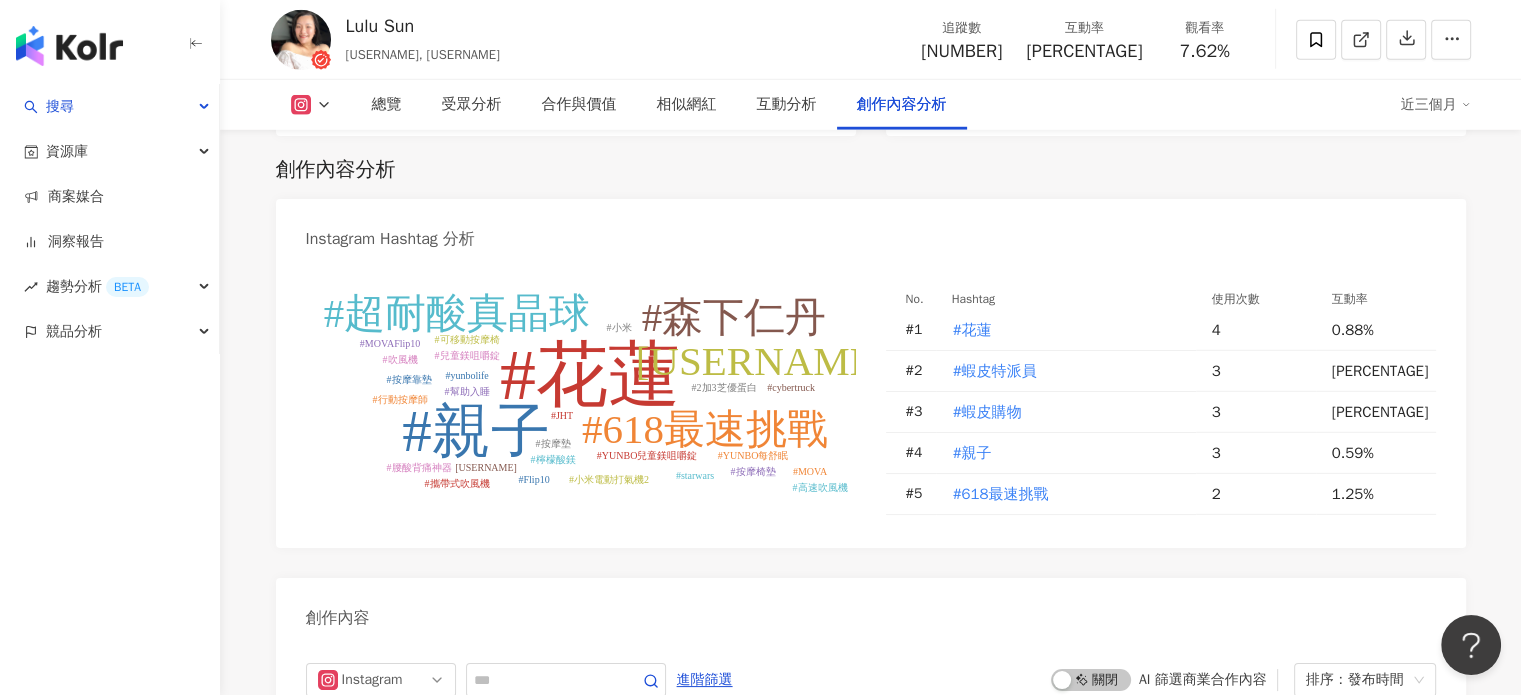 scroll, scrollTop: 6100, scrollLeft: 0, axis: vertical 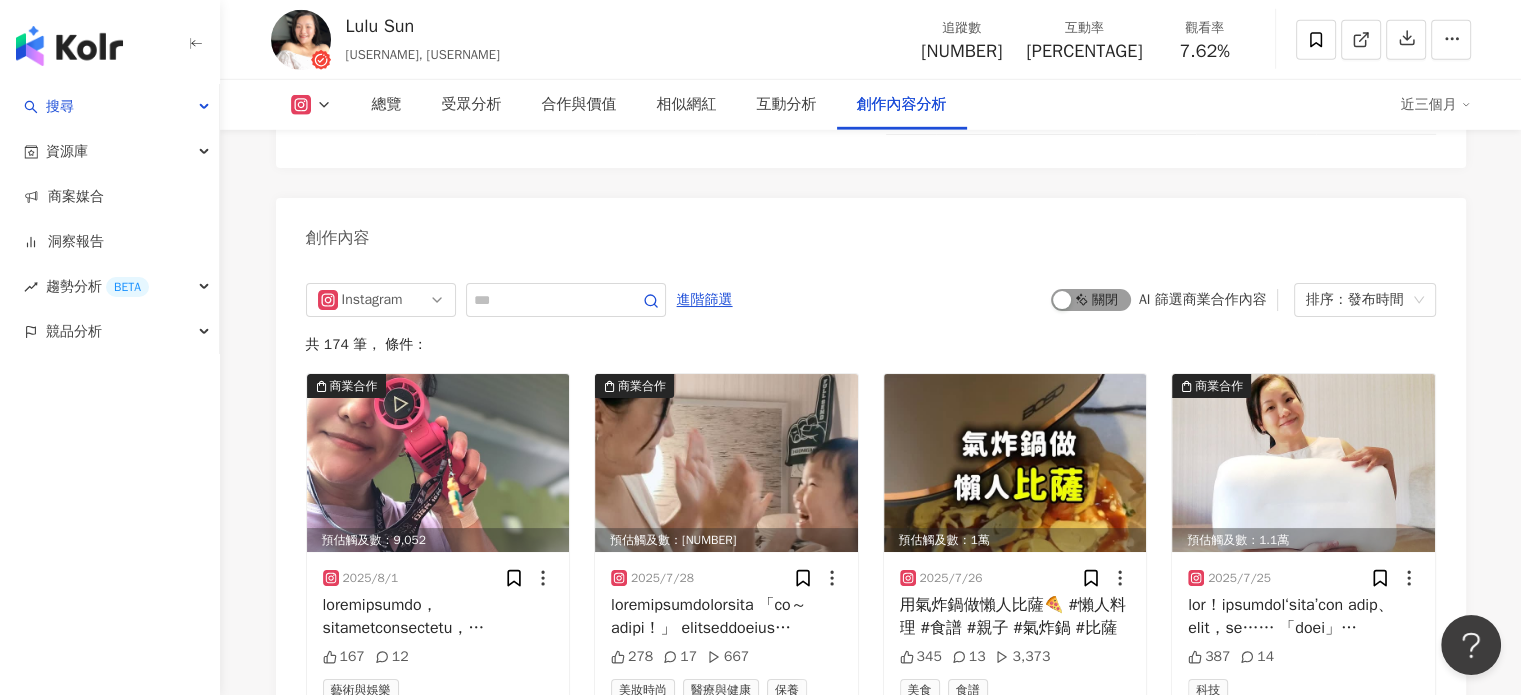 click on "啟動 關閉" at bounding box center [1091, 300] 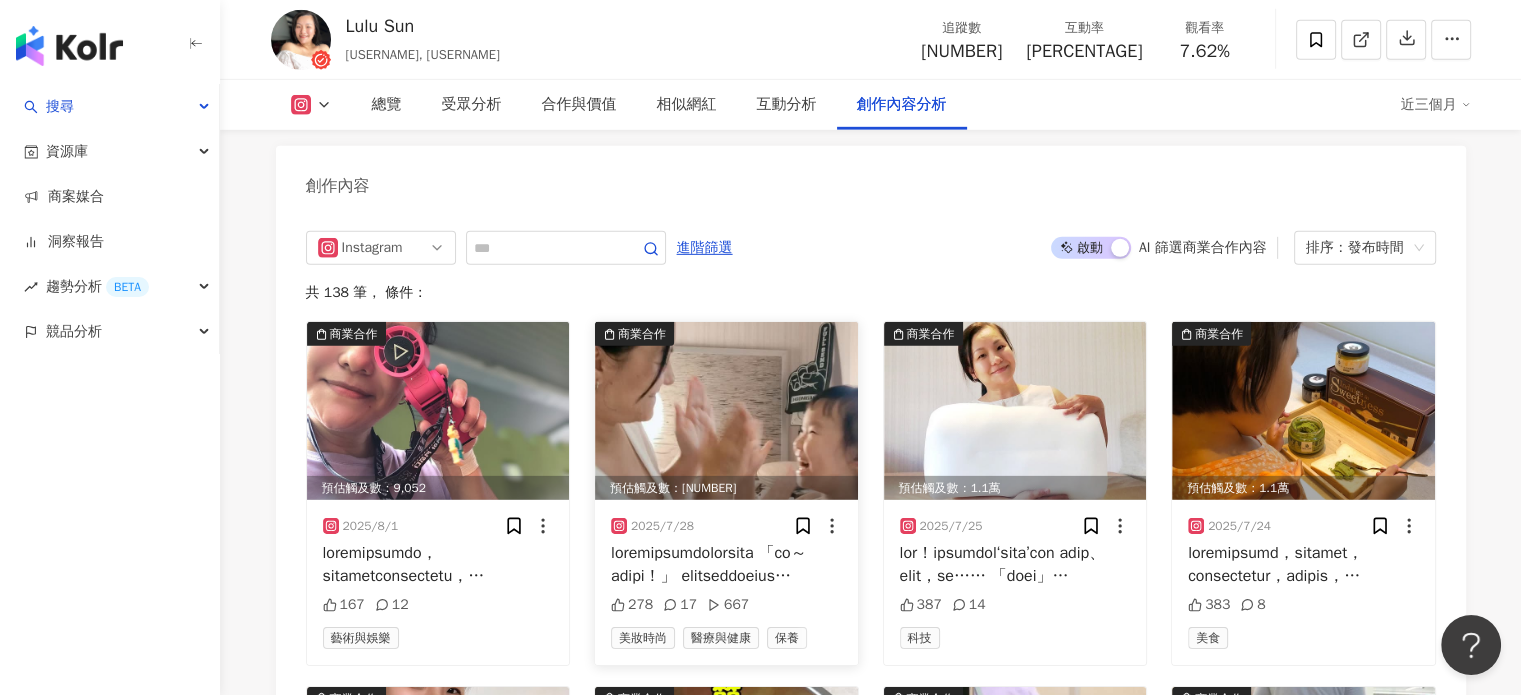 scroll, scrollTop: 6252, scrollLeft: 0, axis: vertical 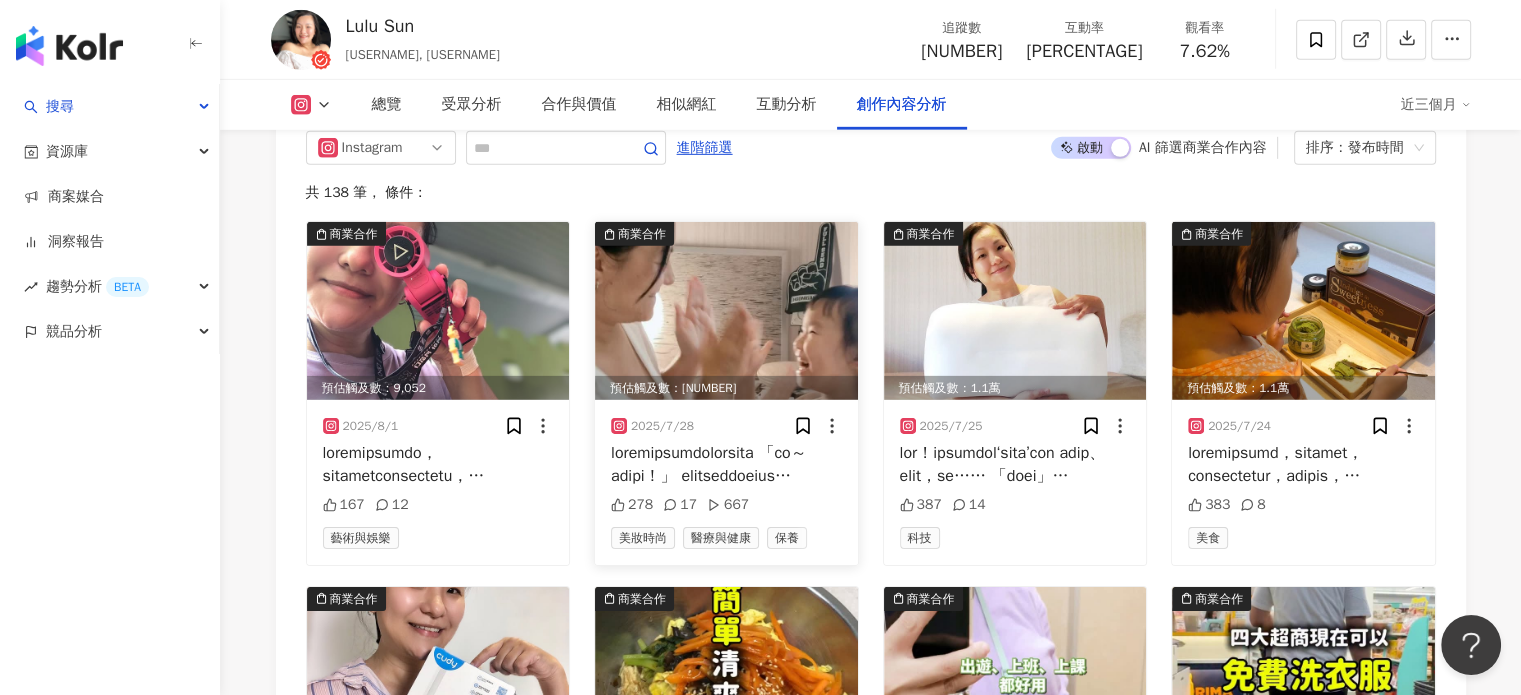 click at bounding box center (726, 311) 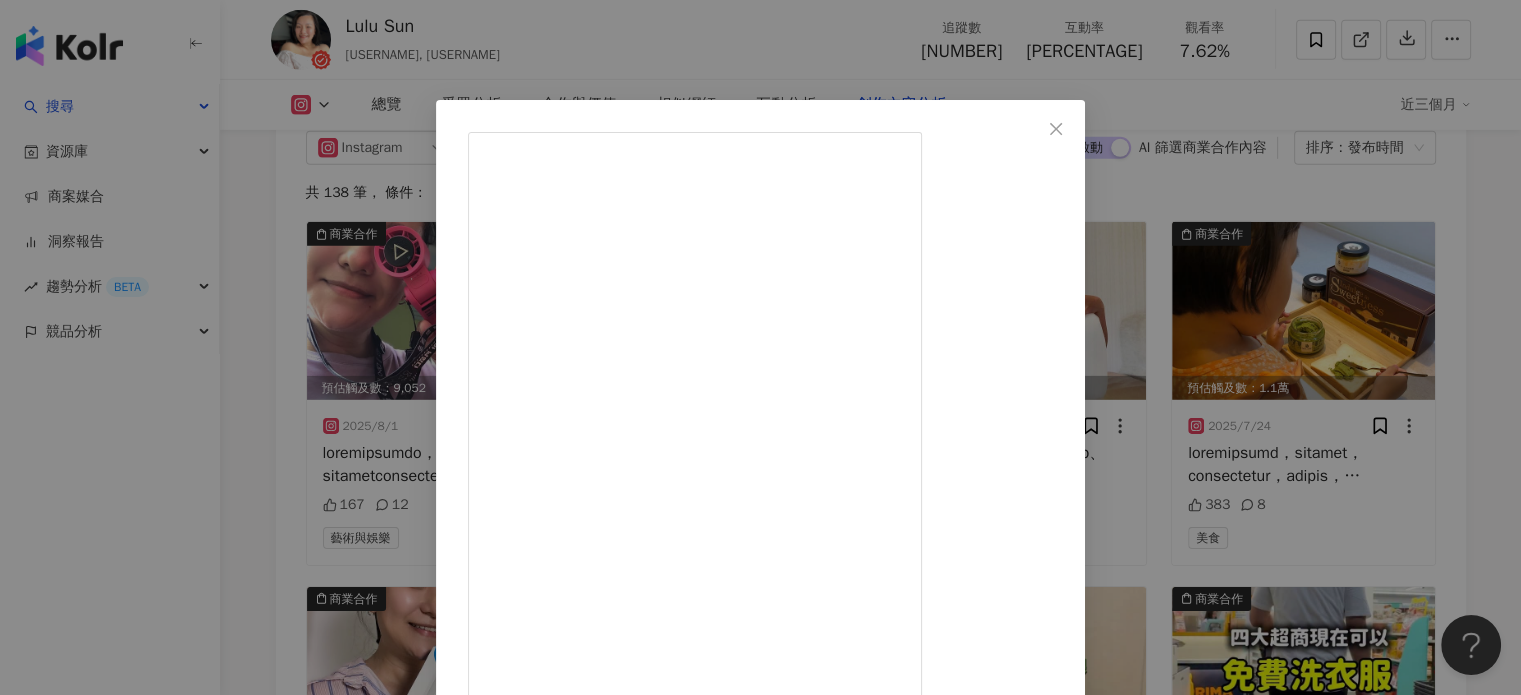 scroll, scrollTop: 145, scrollLeft: 0, axis: vertical 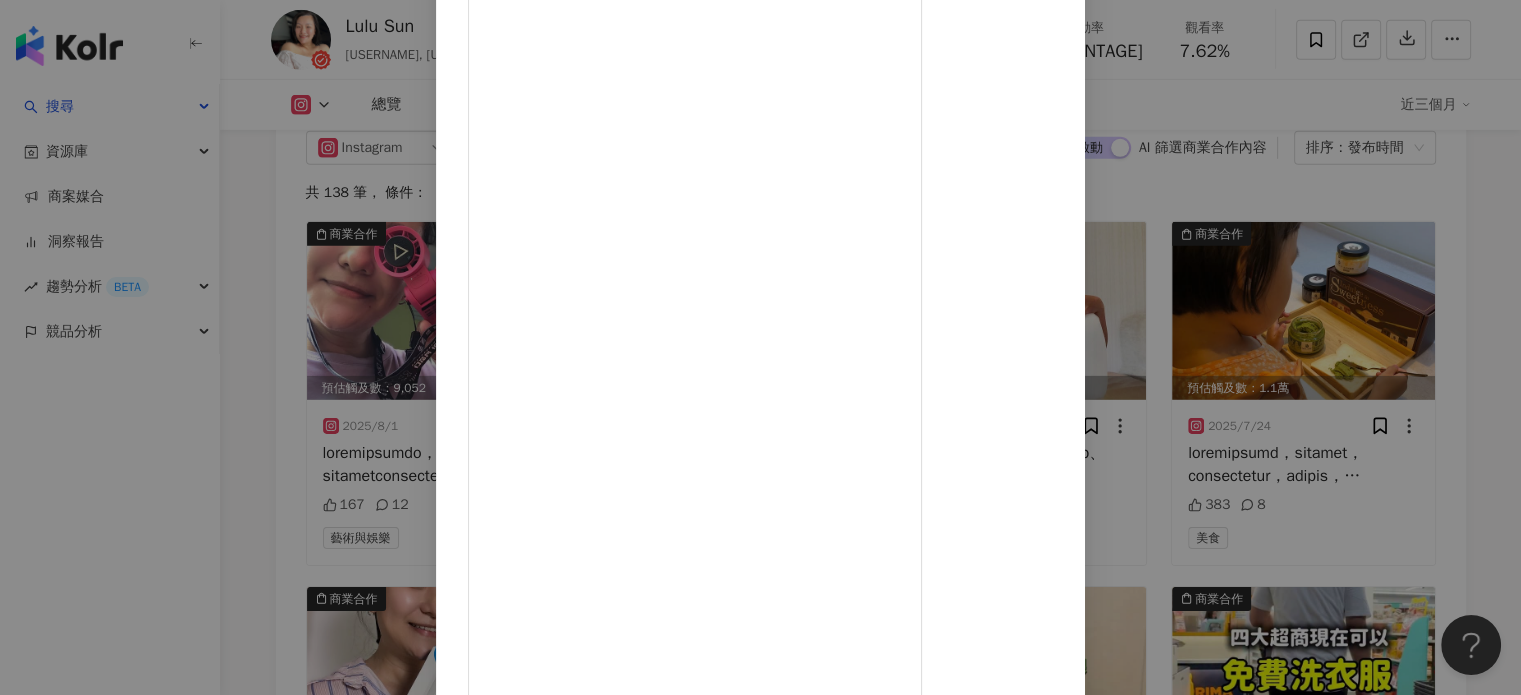 click on "Lulu Sun 2025/7/28 278 17 667 查看原始貼文" at bounding box center (760, 347) 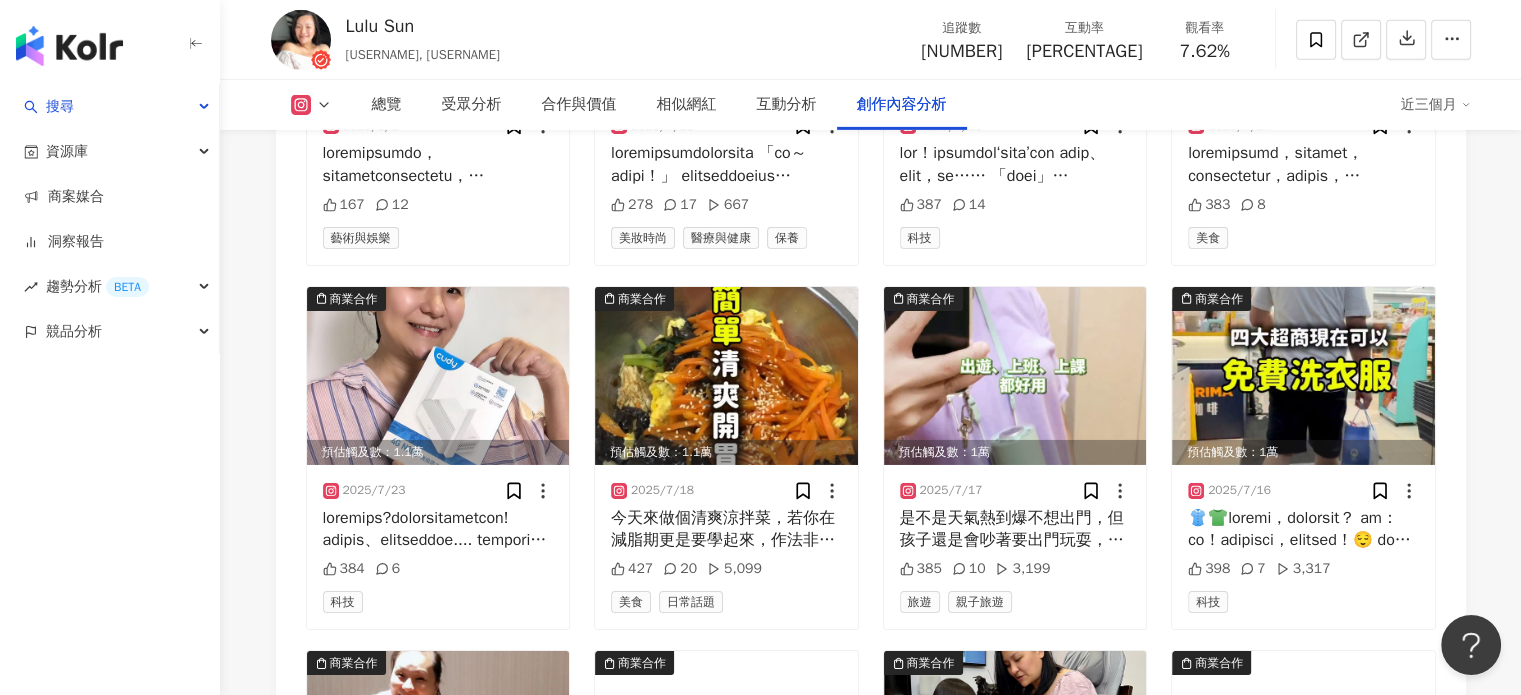 scroll, scrollTop: 6452, scrollLeft: 0, axis: vertical 